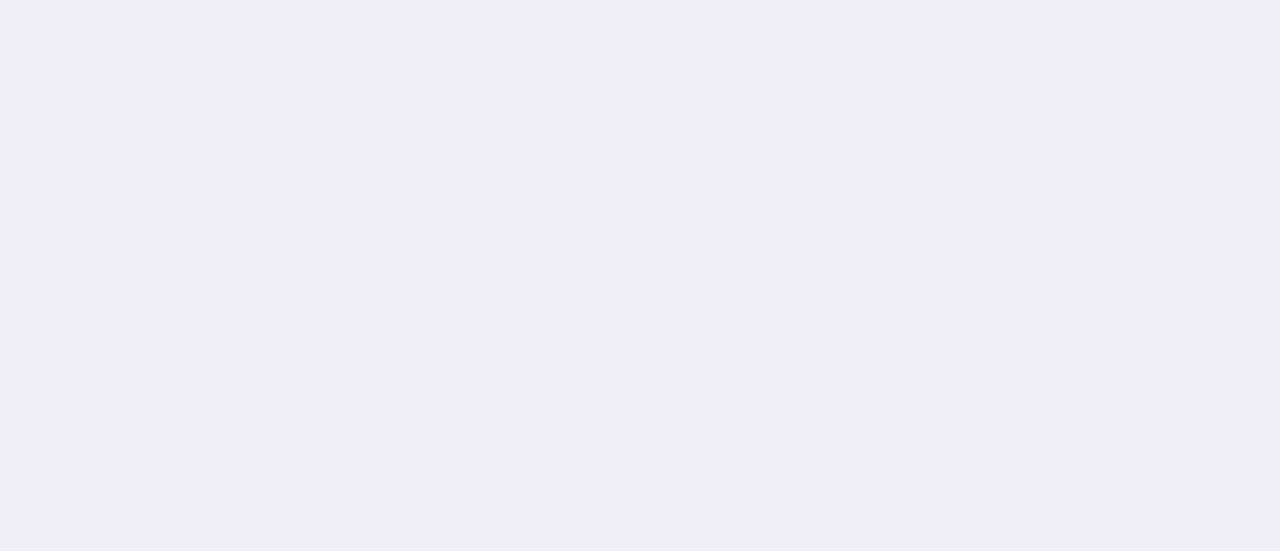 scroll, scrollTop: 0, scrollLeft: 0, axis: both 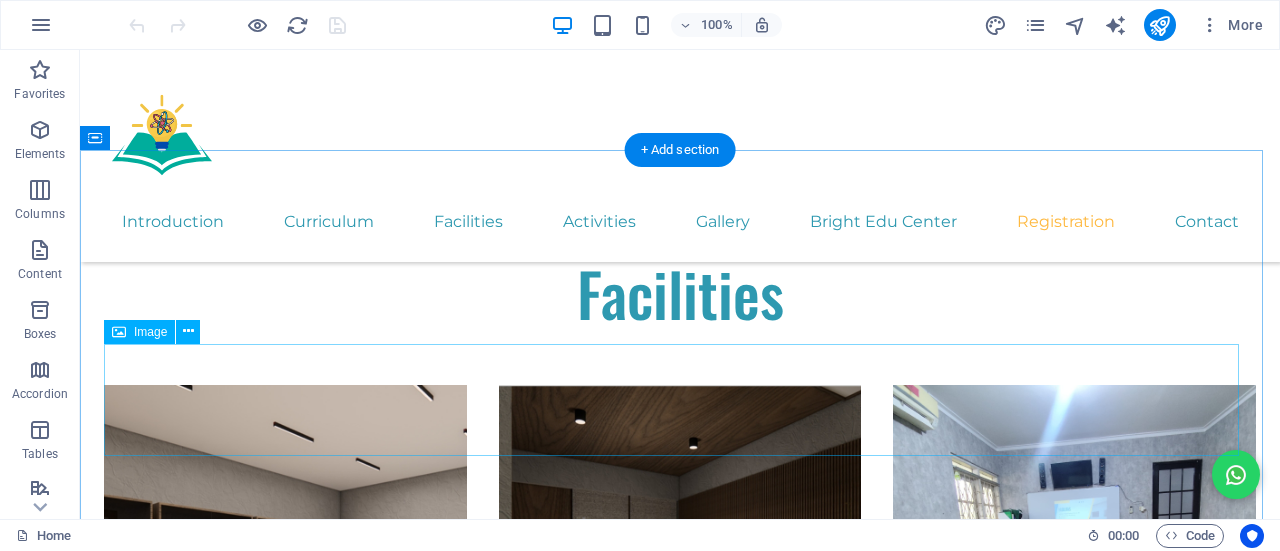 click at bounding box center (680, 6195) 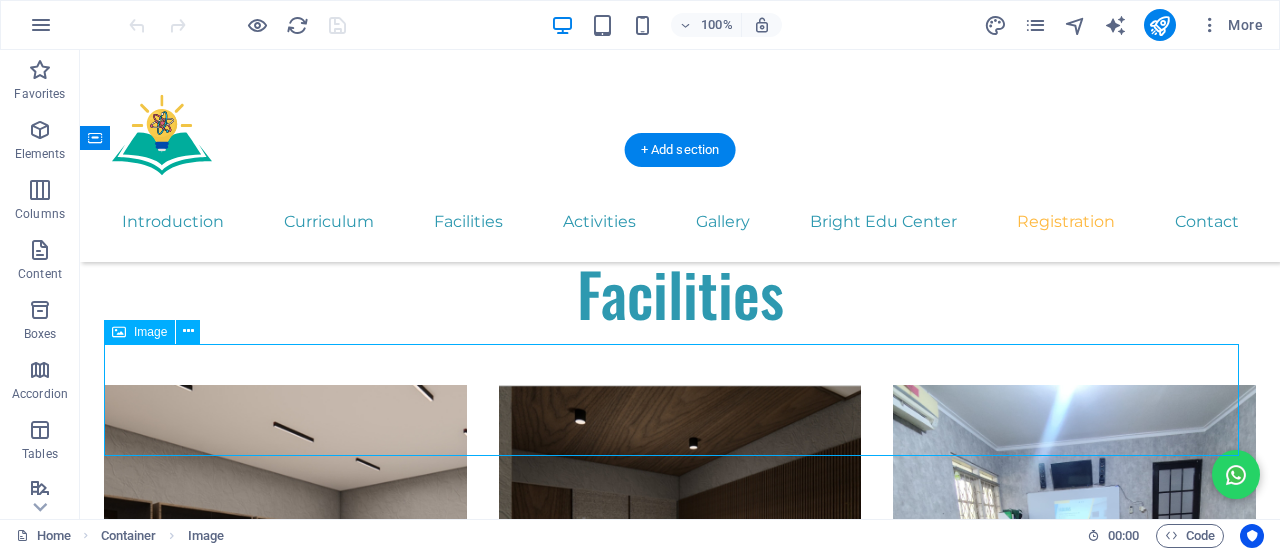 click at bounding box center [680, 6195] 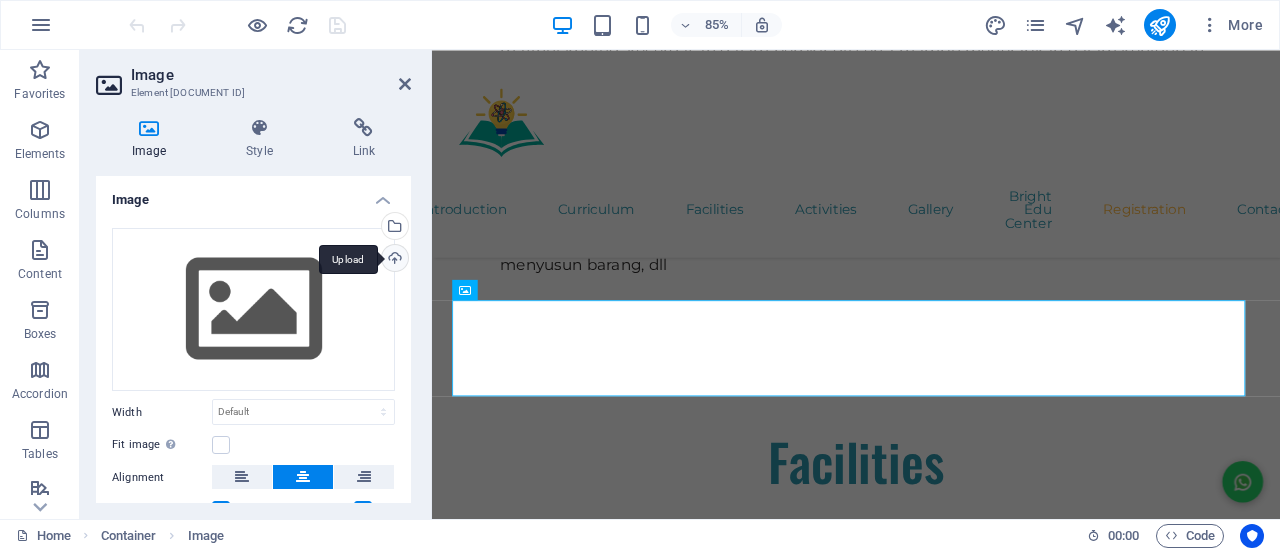 click on "Upload" at bounding box center [393, 260] 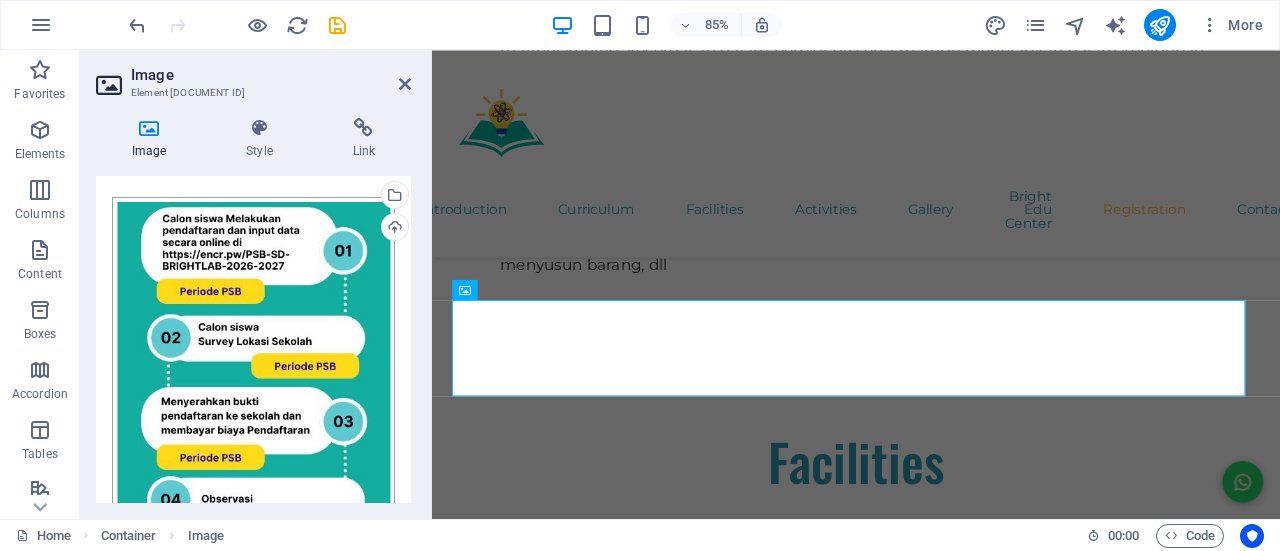 scroll, scrollTop: 0, scrollLeft: 0, axis: both 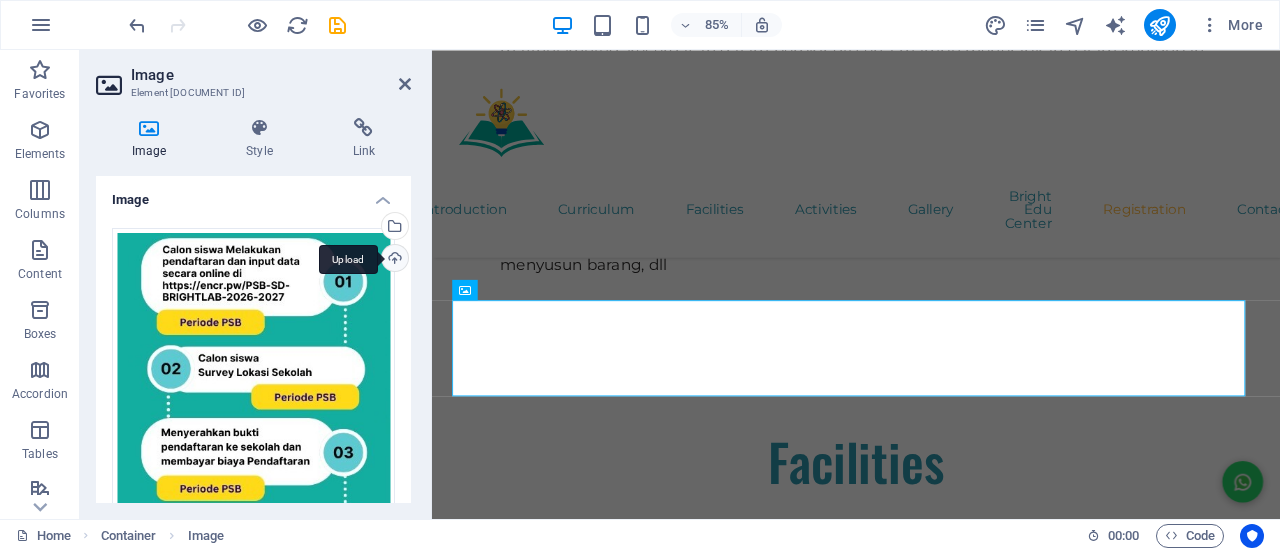 click on "Upload" at bounding box center (393, 260) 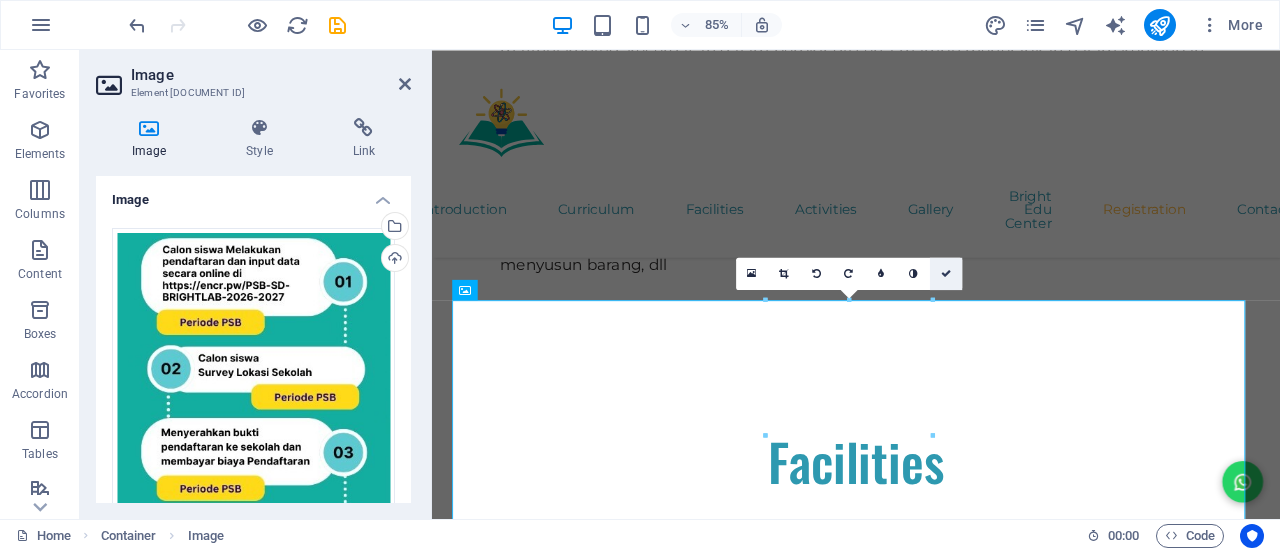 click at bounding box center [946, 274] 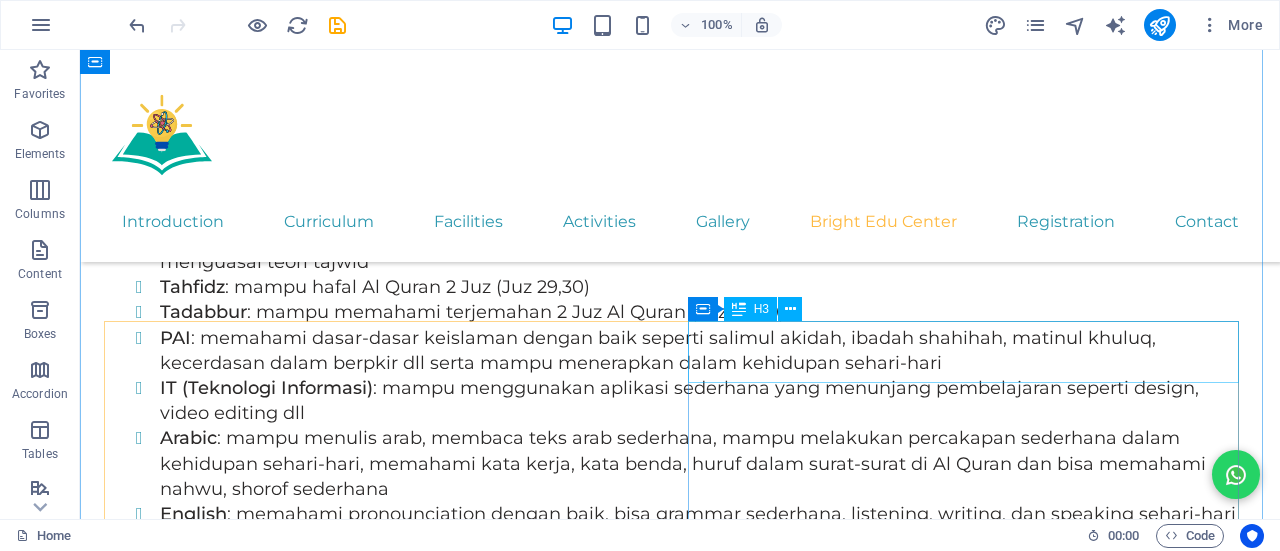 scroll, scrollTop: 8194, scrollLeft: 0, axis: vertical 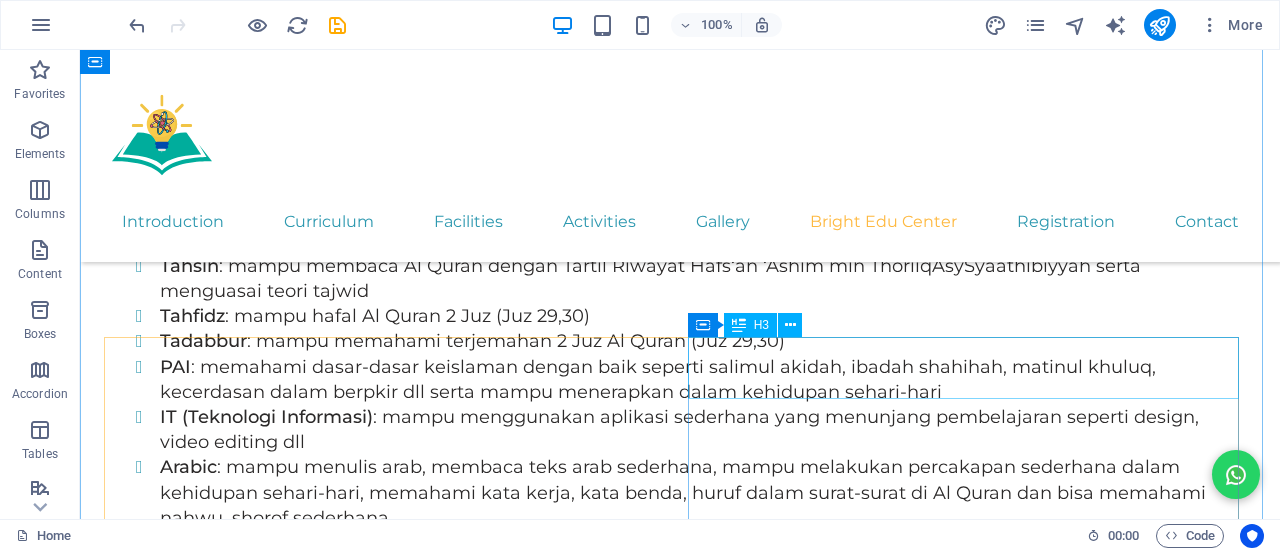 click on "BRIGHT ACAREMIC LEARNING" at bounding box center [680, 5712] 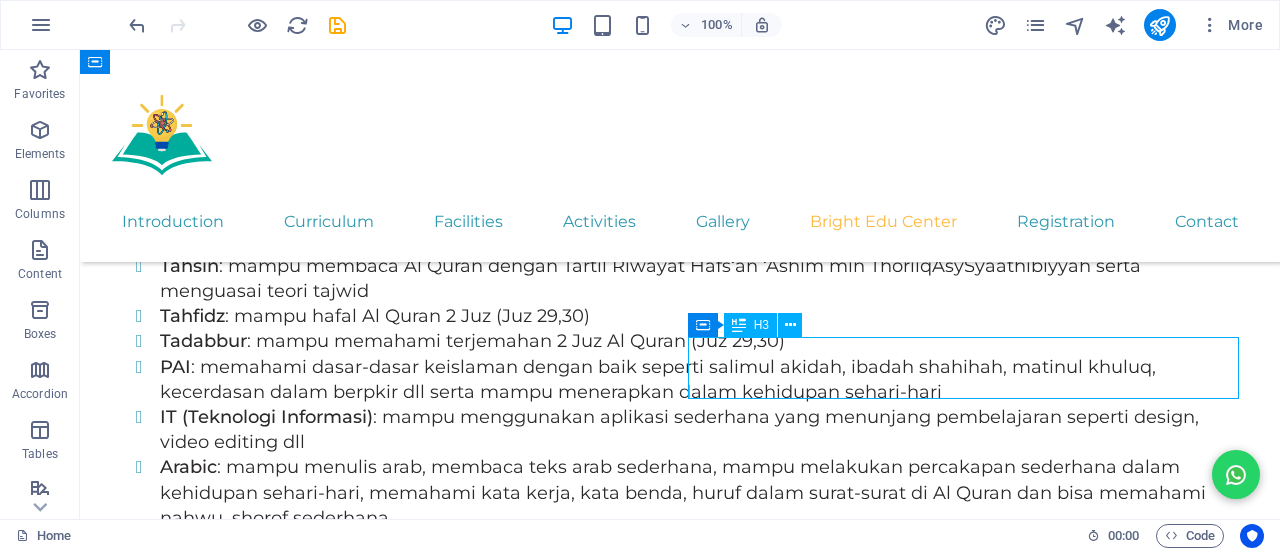 click on "BRIGHT ACAREMIC LEARNING" at bounding box center (680, 5712) 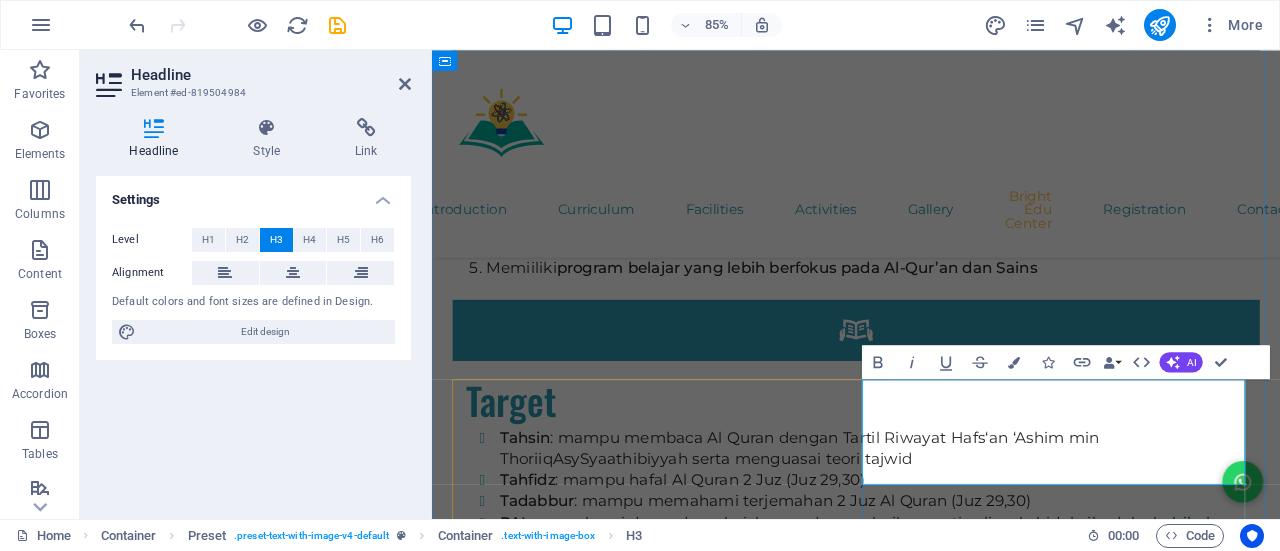 scroll, scrollTop: 8221, scrollLeft: 0, axis: vertical 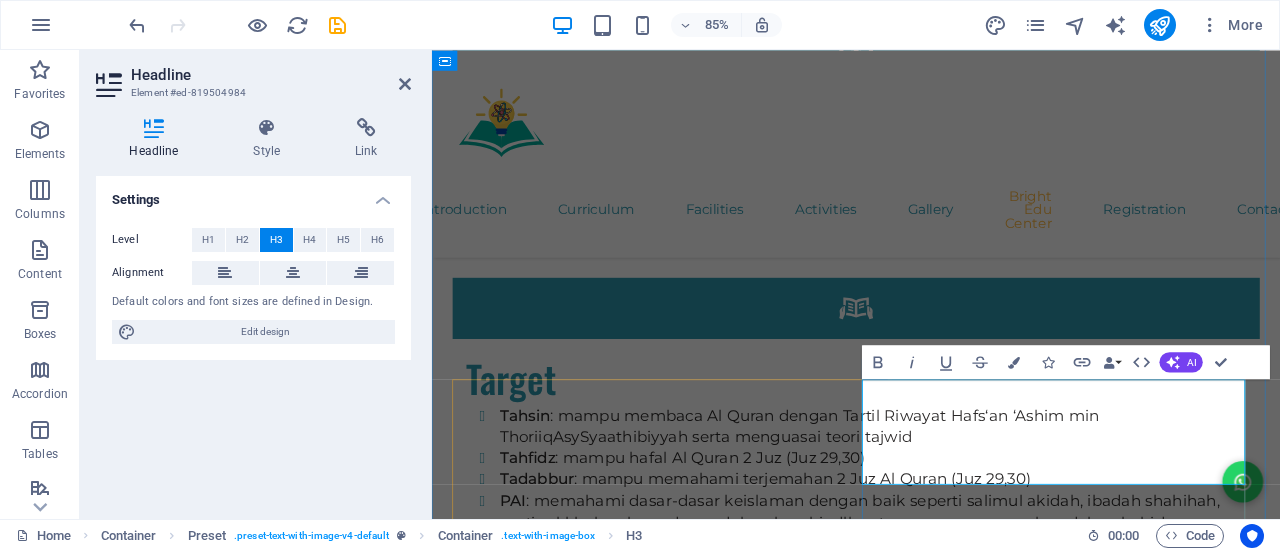 click on "BRIGHT ACAREMIC LEARNING" at bounding box center [931, 5714] 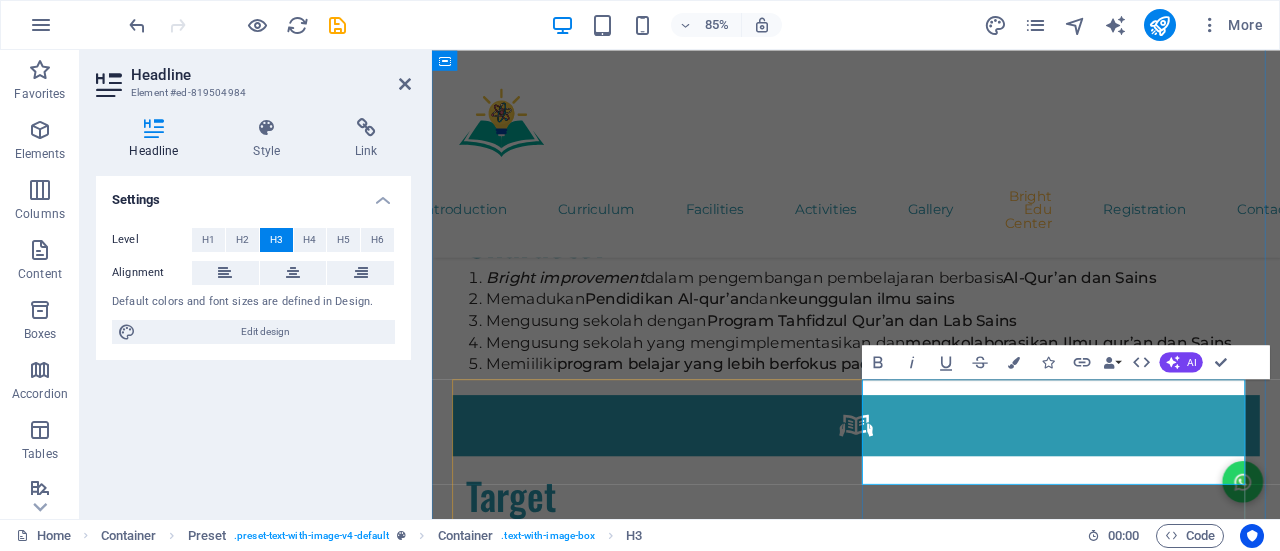 type 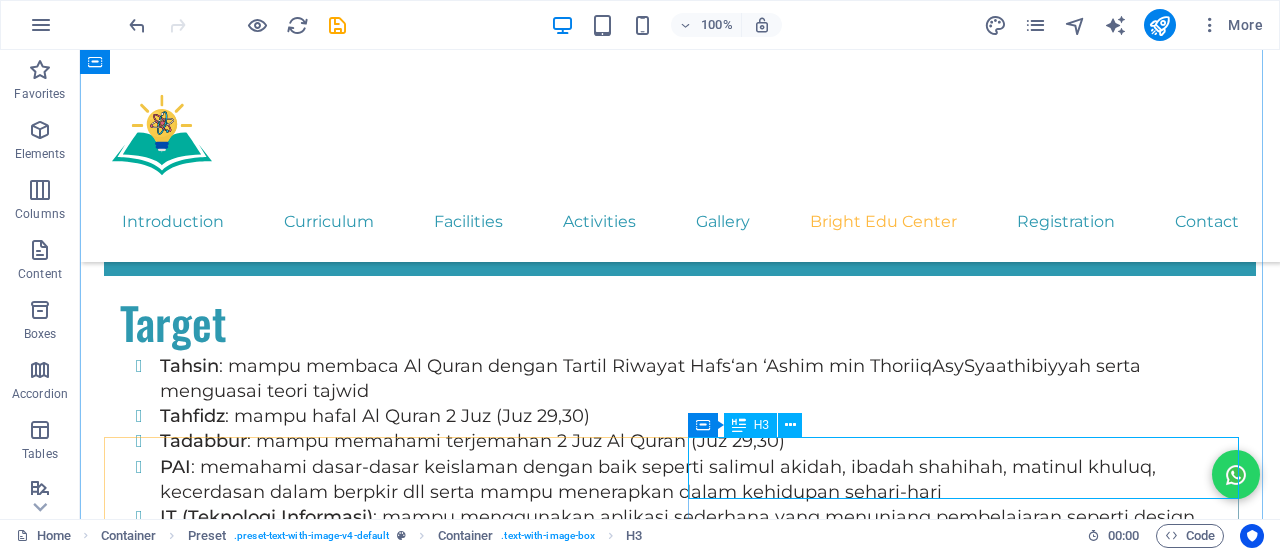 scroll, scrollTop: 8194, scrollLeft: 0, axis: vertical 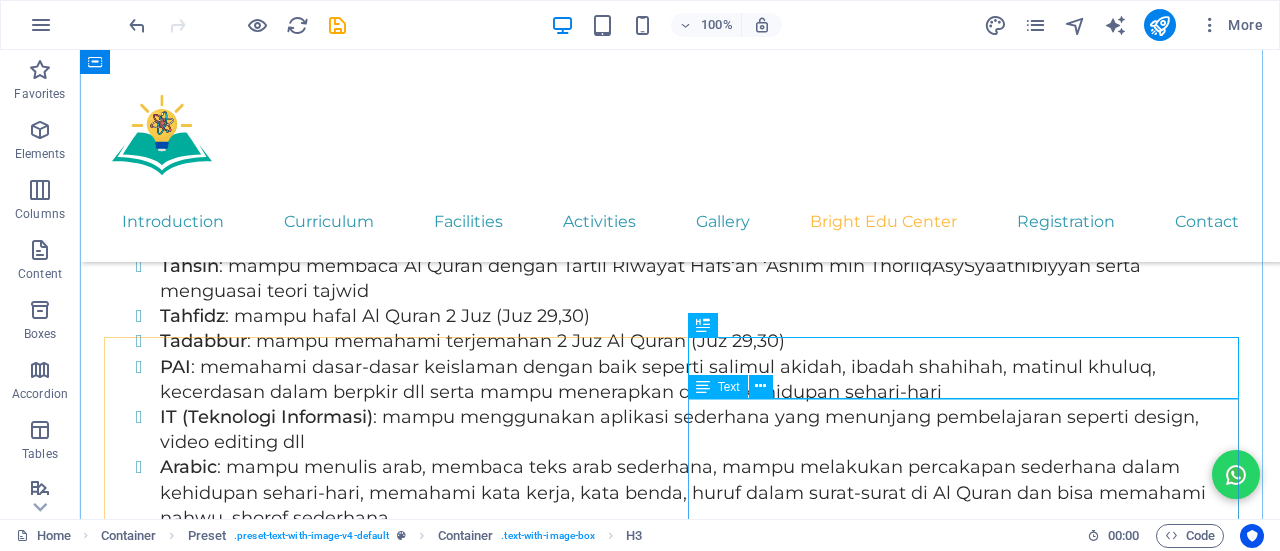 click on "Menyelenggarakan Bimbingan Privat Individu/Grup : Baca Tulis Menghitung - Calistung (TK) Matematika/Bahasa Inggris/Umum (SD) Matematika-IPA(SMP) Matematika-Fisika-Kimia (SMA)  Jadwal Belajar Sesuai kesepakatan antara pengajar dan siswa" at bounding box center [680, 5831] 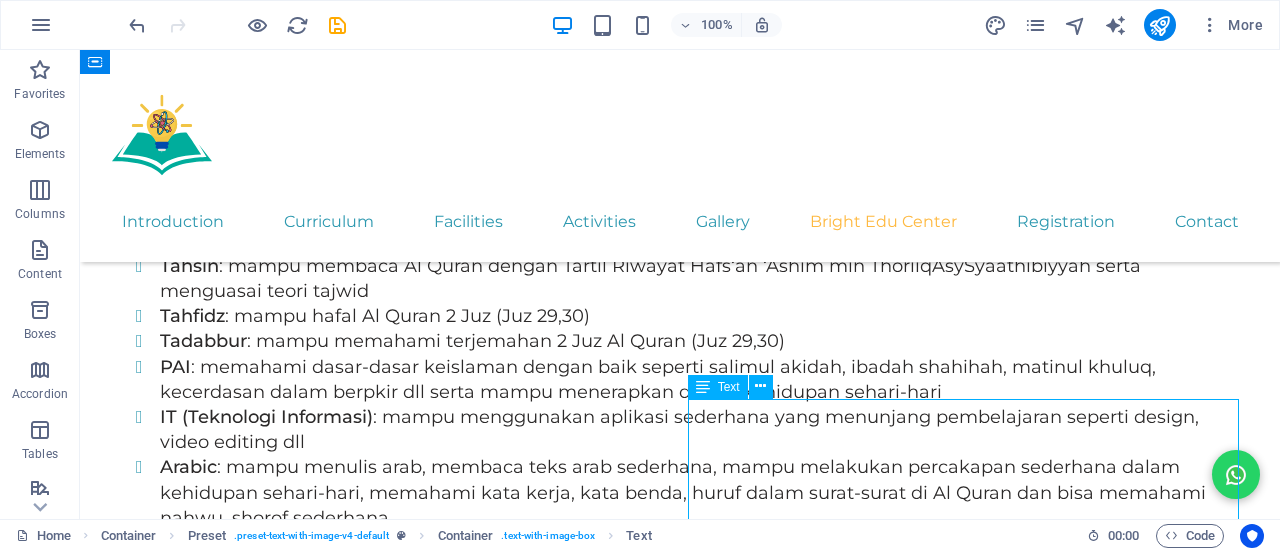 click on "Menyelenggarakan Bimbingan Privat Individu/Grup : Baca Tulis Menghitung - Calistung (TK) Matematika/Bahasa Inggris/Umum (SD) Matematika-IPA(SMP) Matematika-Fisika-Kimia (SMA)  Jadwal Belajar Sesuai kesepakatan antara pengajar dan siswa" at bounding box center [680, 5831] 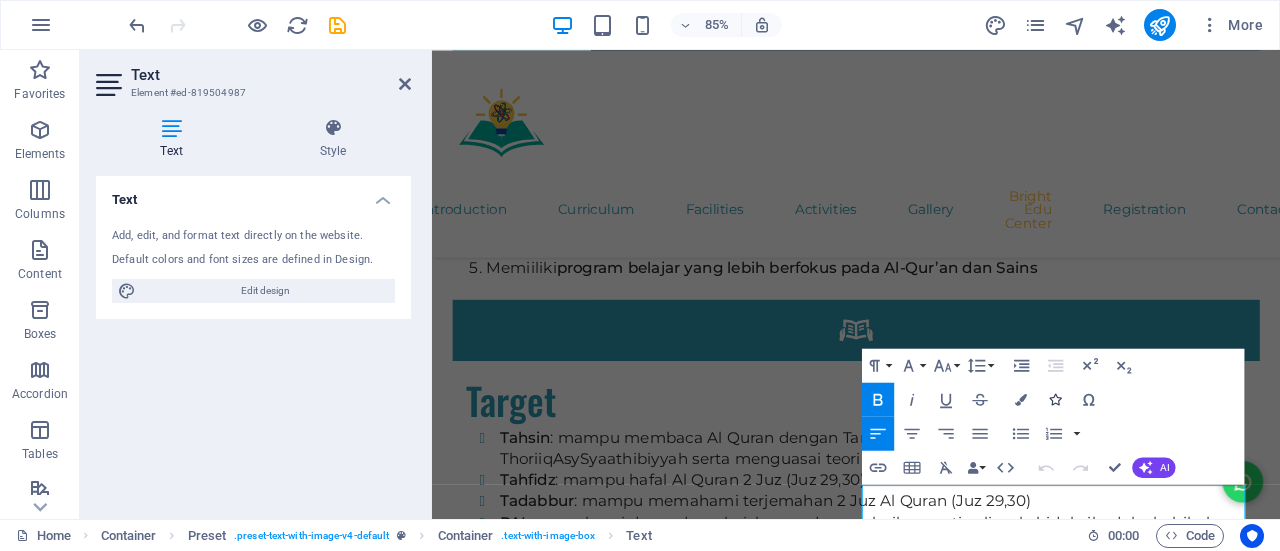 scroll, scrollTop: 8221, scrollLeft: 0, axis: vertical 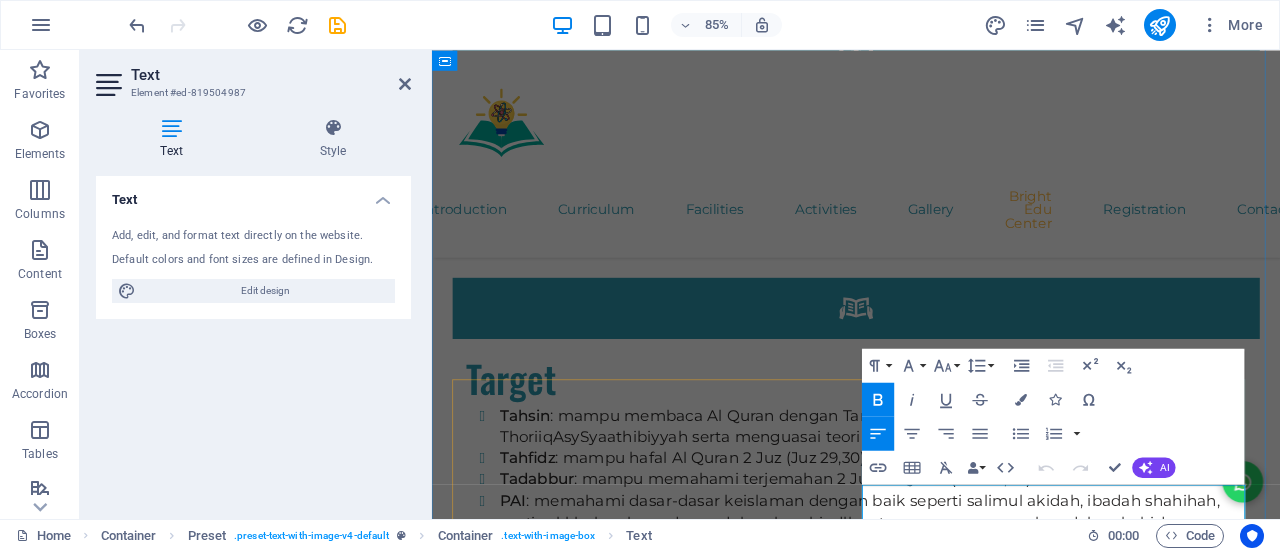 click on "Menyelenggarakan Bimbingan Privat Individu/Grup :" at bounding box center [703, 5757] 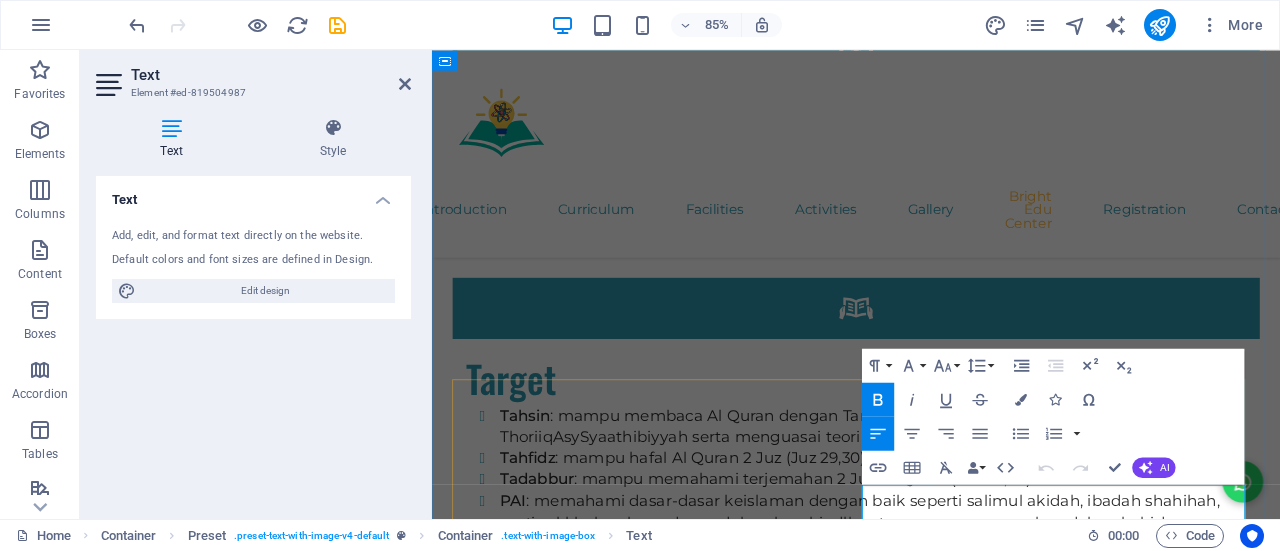 type 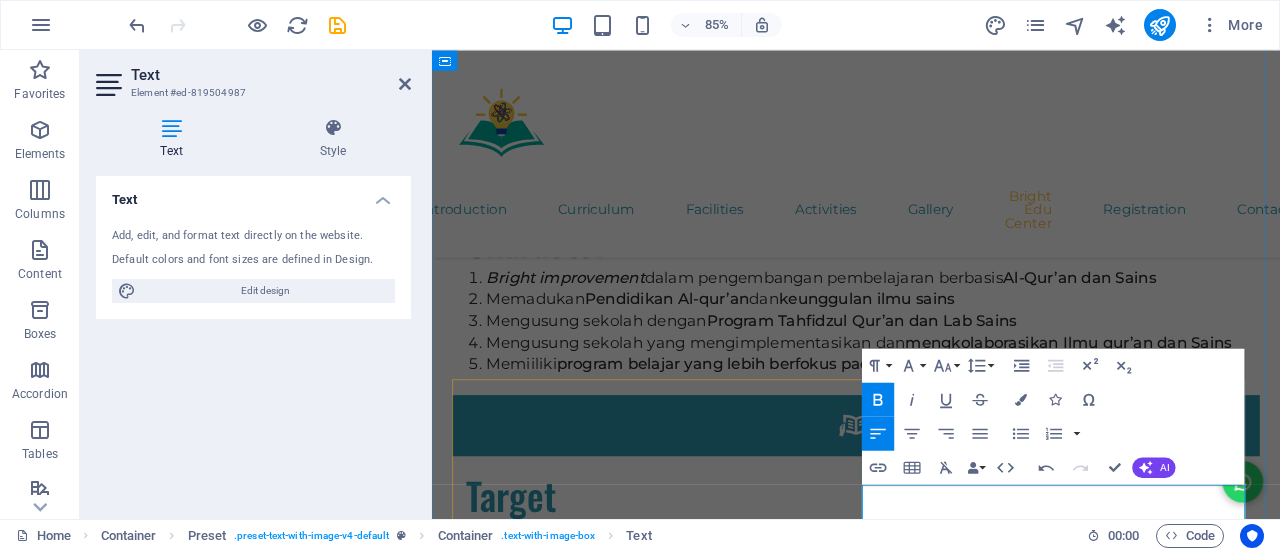 drag, startPoint x: 1307, startPoint y: 575, endPoint x: 1239, endPoint y: 578, distance: 68.06615 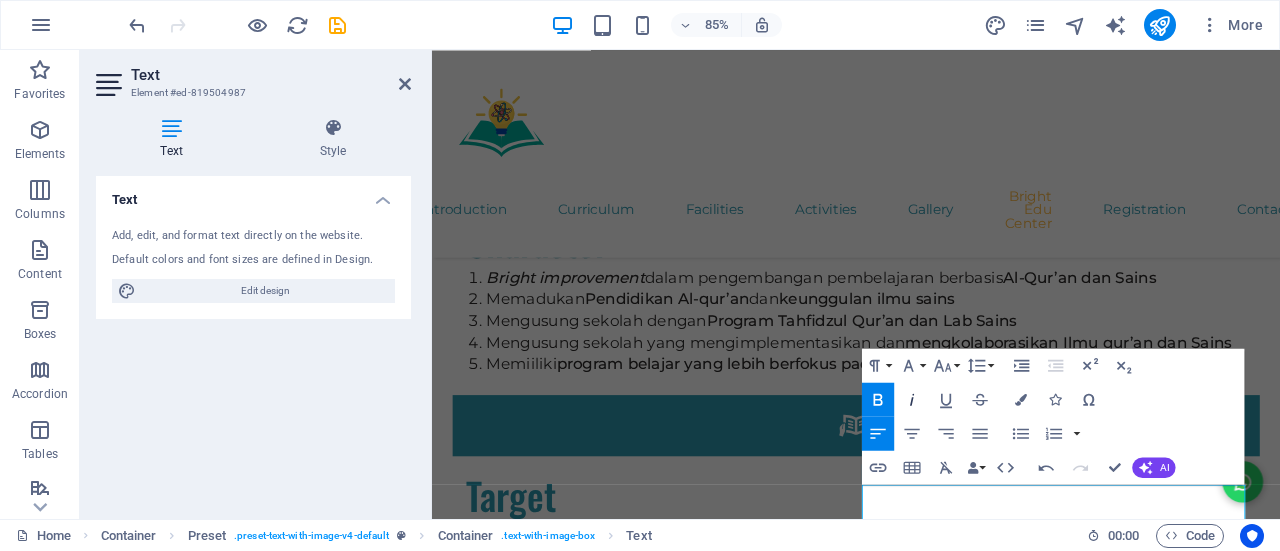 click 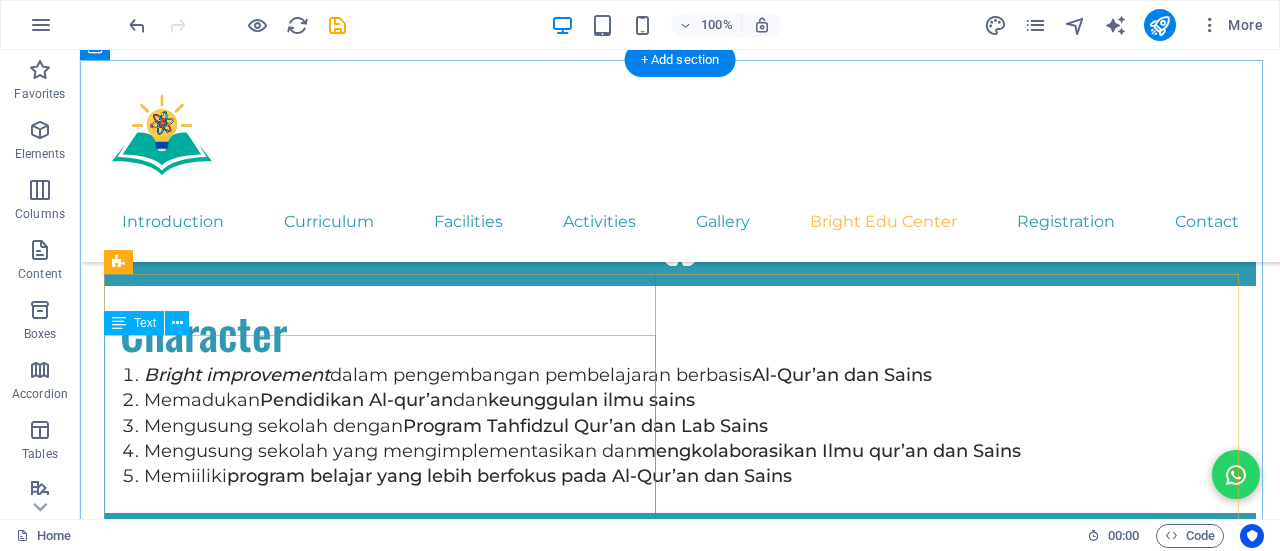 scroll, scrollTop: 7796, scrollLeft: 0, axis: vertical 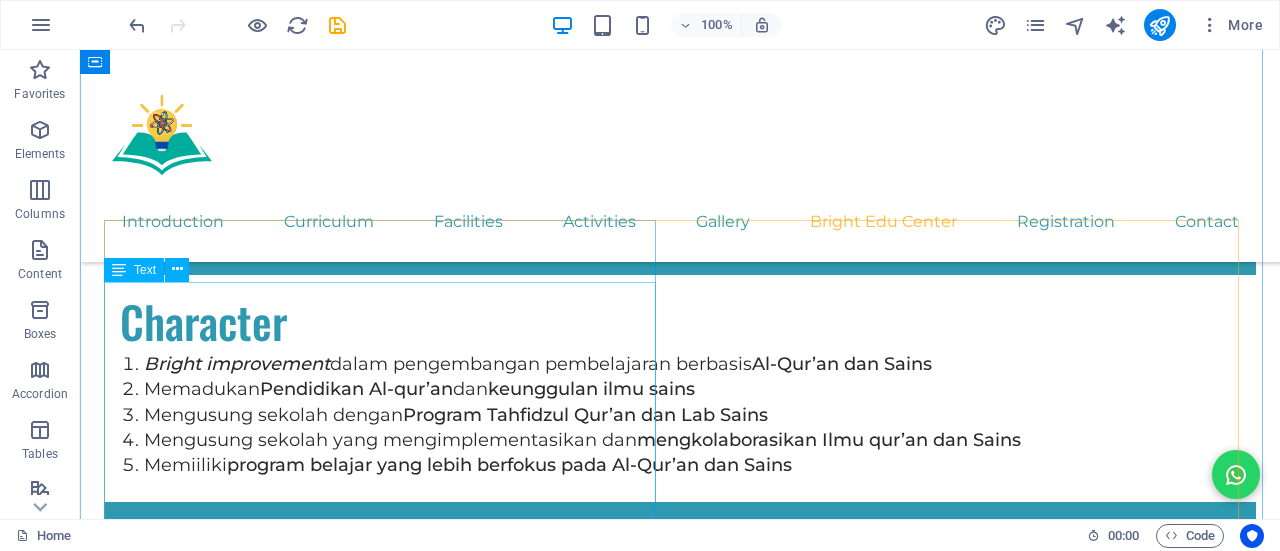 click on "Menyelenggarakan Bimbingan : Baca Qur'an segala usia dengan kurikulum Qur'an Metode Ali (mulai dari 4 tahun - dewasa) reguler/privat Bahasa arab SD hingga Dewasa baik reguler maupun privat menggunakan kurikulum internasional yaitu Baina Yadai Auladina (SD-SMP) dan Durusul Lughoh Al 'Arabiyyah (SMA - Dewasa) Jadwal Belajar Senin Rabu Jumat Sore (Bimbingan Baca Quran TK-SD-SMP) Selasa Kamis (Bimbingan Bahasa Arab SD-SMP) Jumat Siang (Bimbingan Baca Qur'an Akhawat) Sabtu Pagi (Bimbingan Bahasa Arab Dewasa) Sabtu Pagi (Bimbingan Baca Qur'an Akhawat) Sabtu Pagi/Sore (Bimbingan Baca Qur'an Ikhwan) Sesuasi kesepakatan (Privat)" at bounding box center [680, 5255] 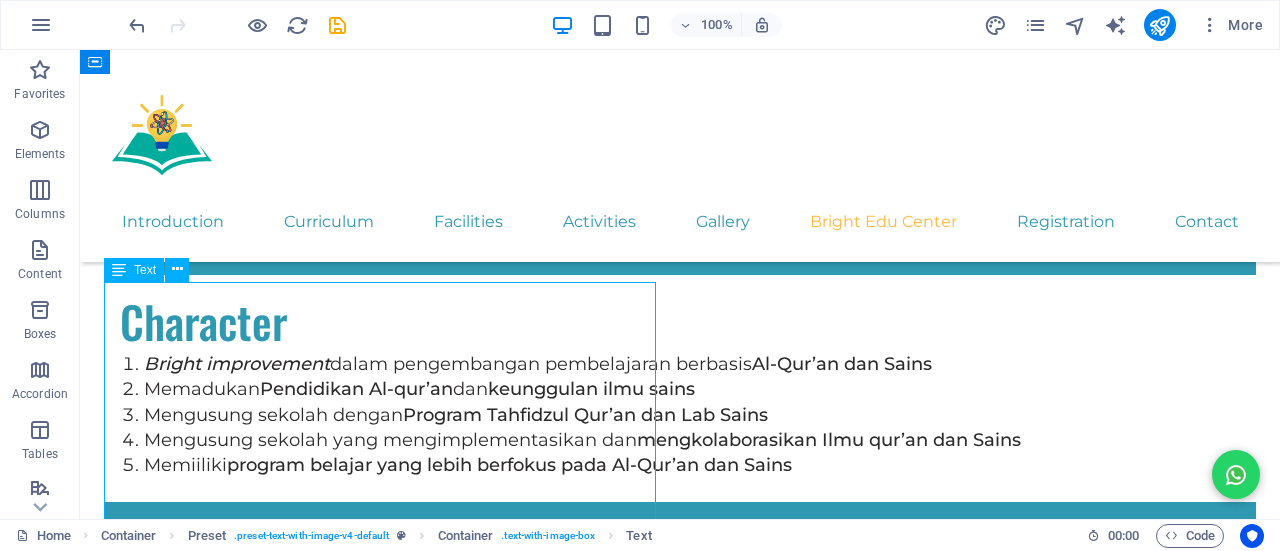 click on "Menyelenggarakan Bimbingan : Baca Qur'an segala usia dengan kurikulum Qur'an Metode Ali (mulai dari 4 tahun - dewasa) reguler/privat Bahasa arab SD hingga Dewasa baik reguler maupun privat menggunakan kurikulum internasional yaitu Baina Yadai Auladina (SD-SMP) dan Durusul Lughoh Al 'Arabiyyah (SMA - Dewasa) Jadwal Belajar Senin Rabu Jumat Sore (Bimbingan Baca Quran TK-SD-SMP) Selasa Kamis (Bimbingan Bahasa Arab SD-SMP) Jumat Siang (Bimbingan Baca Qur'an Akhawat) Sabtu Pagi (Bimbingan Bahasa Arab Dewasa) Sabtu Pagi (Bimbingan Baca Qur'an Akhawat) Sabtu Pagi/Sore (Bimbingan Baca Qur'an Ikhwan) Sesuasi kesepakatan (Privat)" at bounding box center (680, 5255) 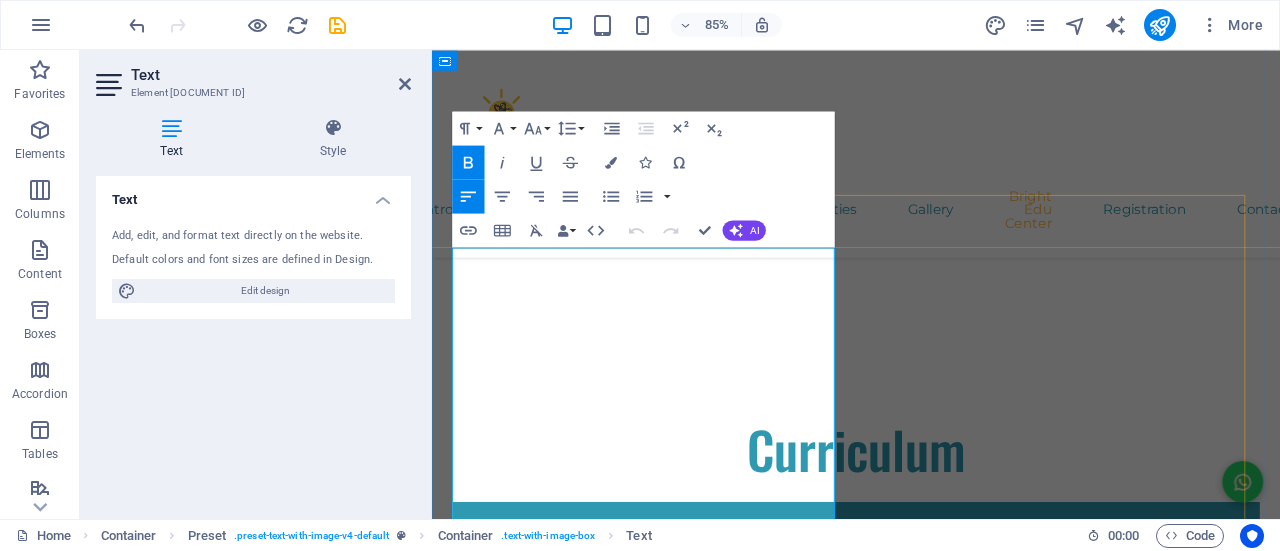 scroll, scrollTop: 7798, scrollLeft: 0, axis: vertical 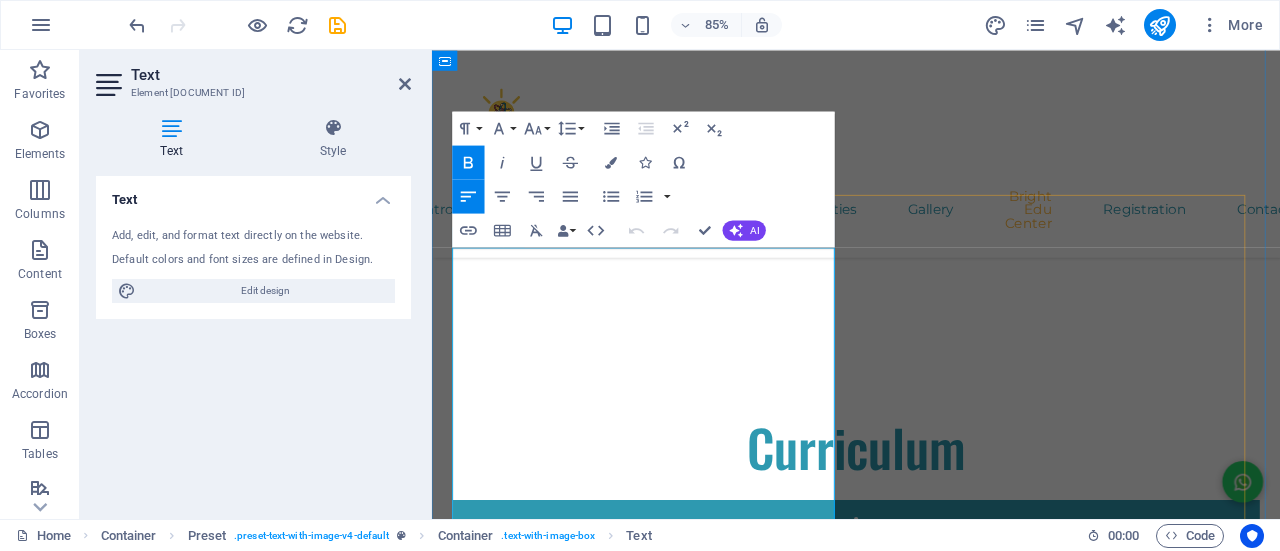 click on "Baca Qur'an segala usia dengan kurikulum Qur'an Metode Ali (mulai dari 4 tahun - dewasa) reguler/privat" at bounding box center (947, 5269) 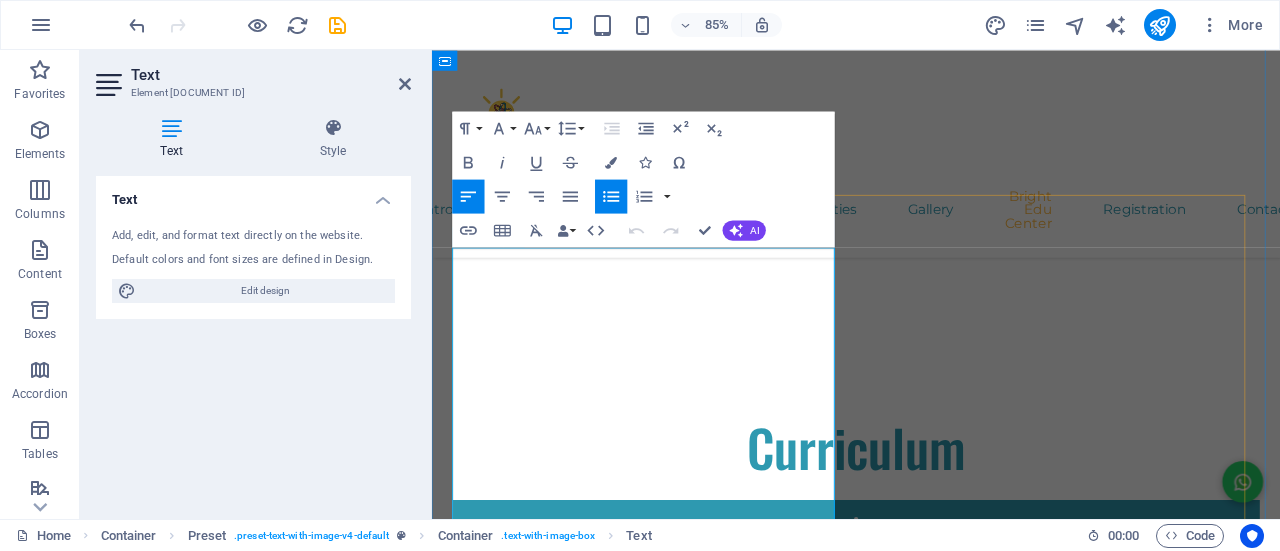 type 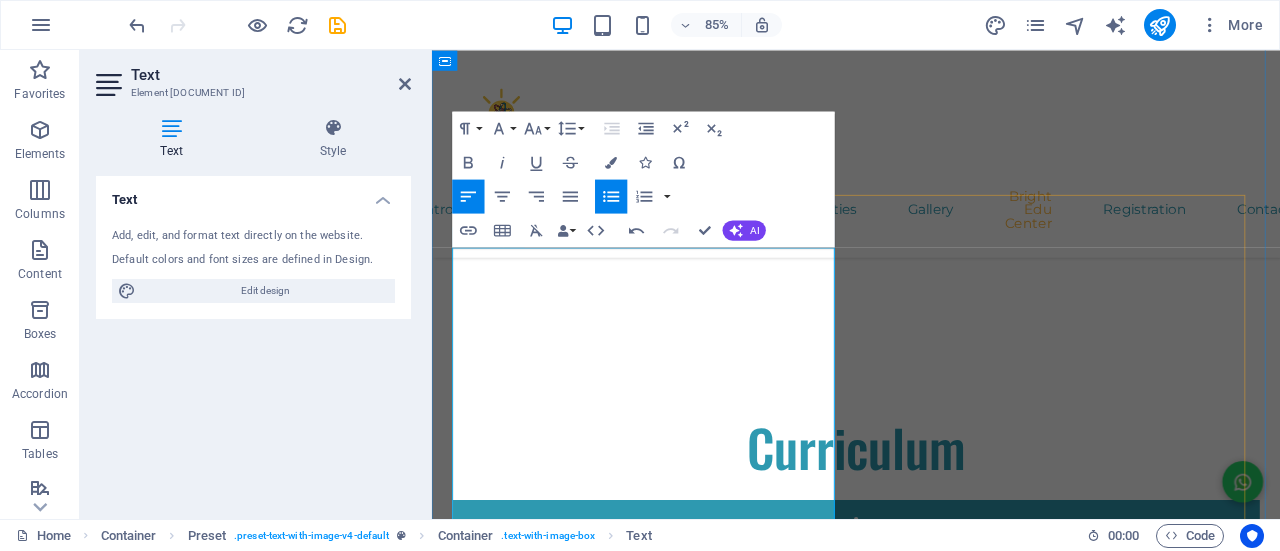 drag, startPoint x: 703, startPoint y: 367, endPoint x: 641, endPoint y: 374, distance: 62.39391 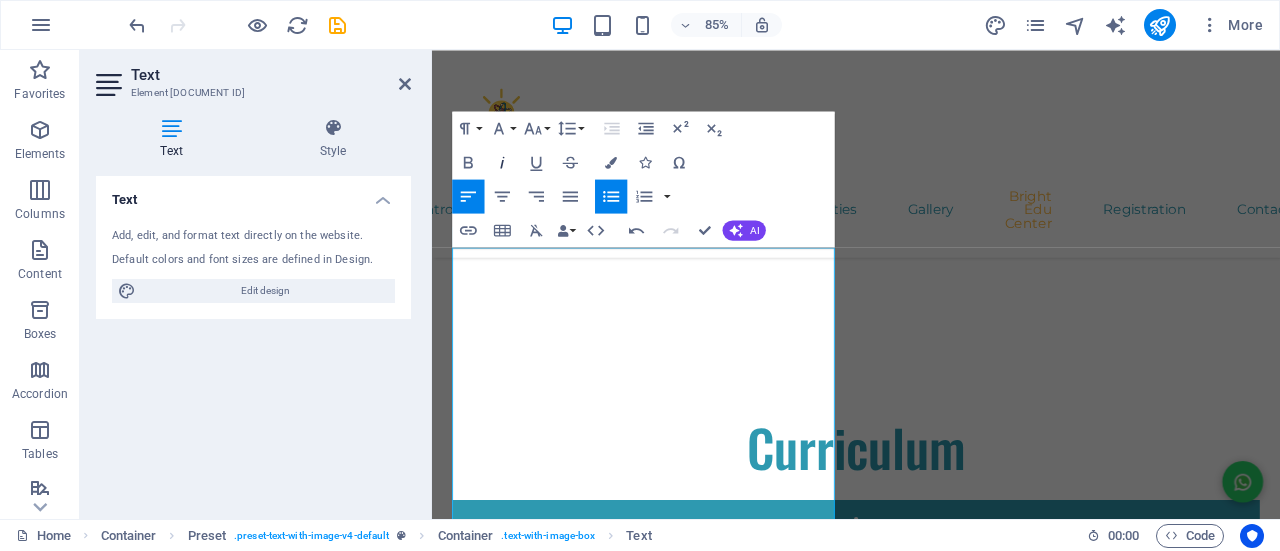 click 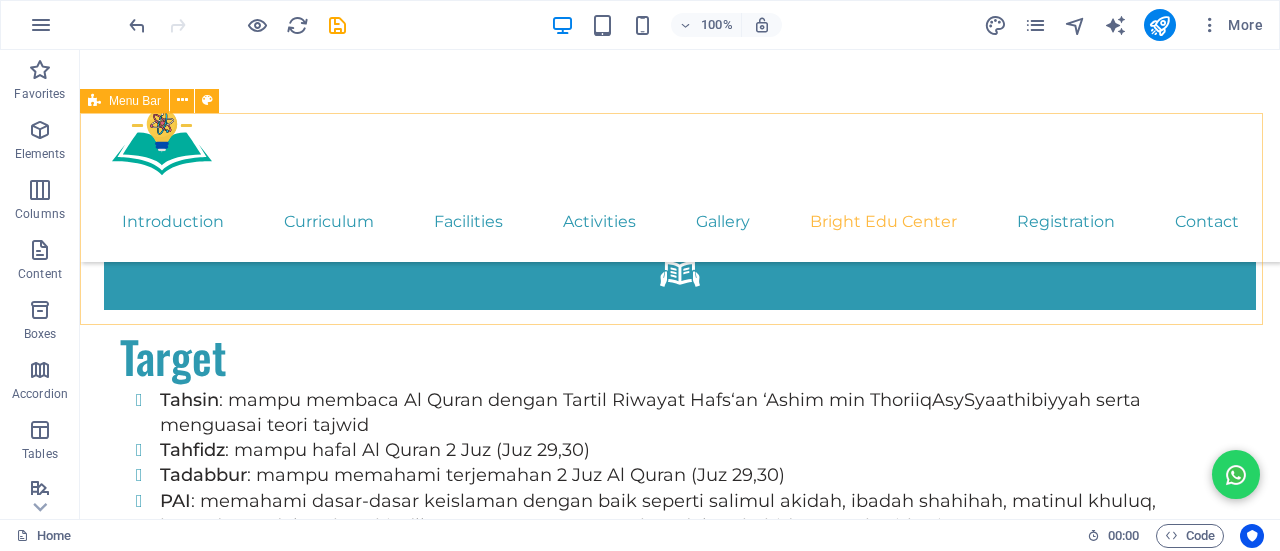 scroll, scrollTop: 7997, scrollLeft: 0, axis: vertical 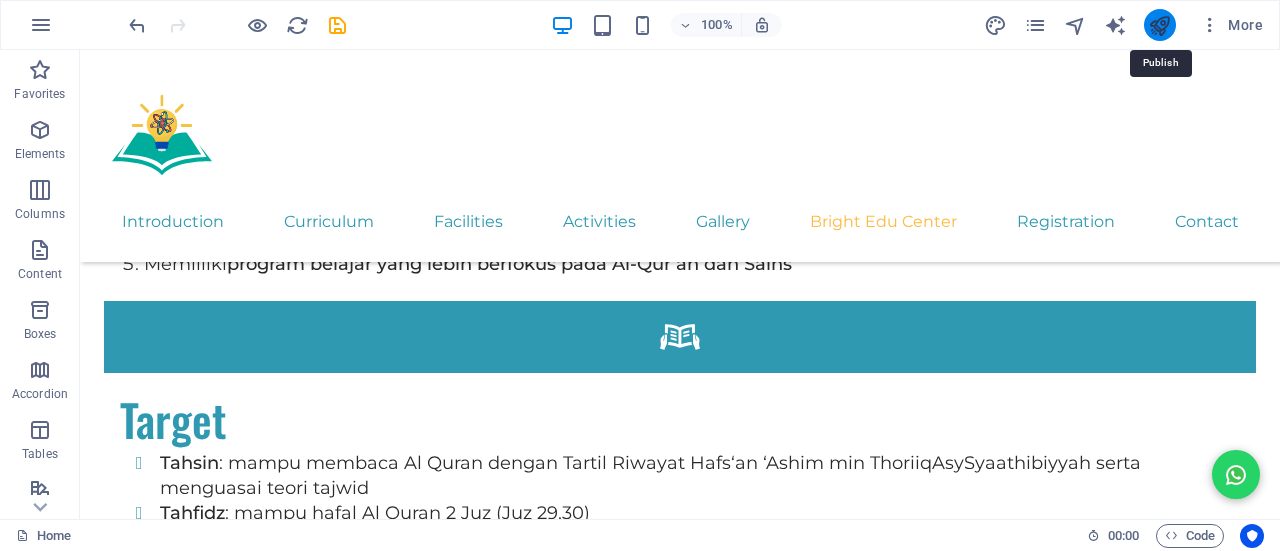 click at bounding box center [1159, 25] 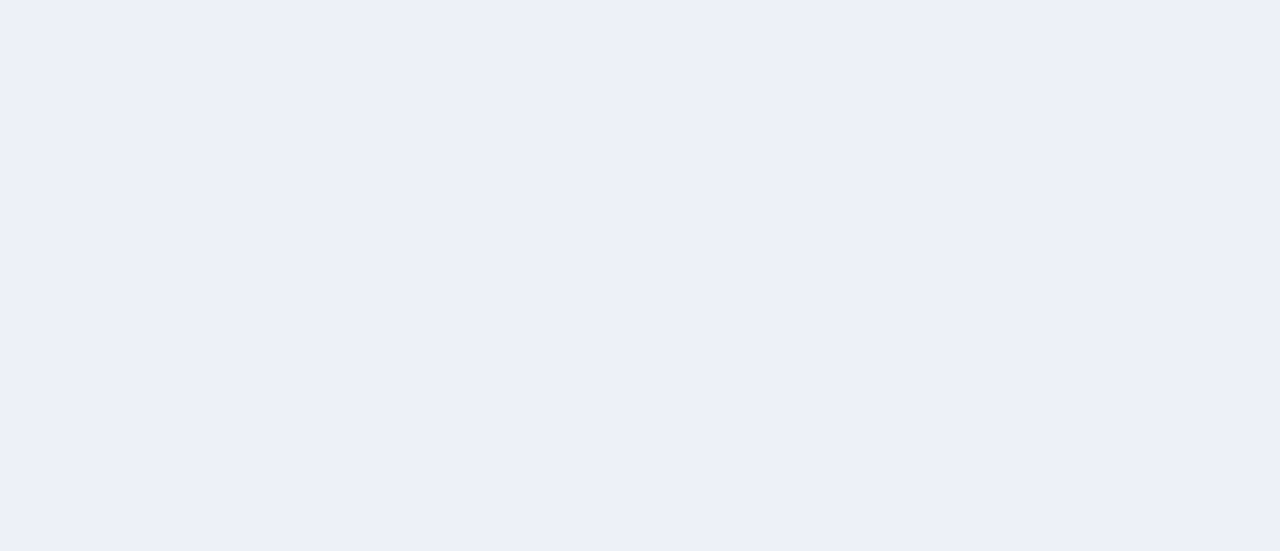 scroll, scrollTop: 0, scrollLeft: 0, axis: both 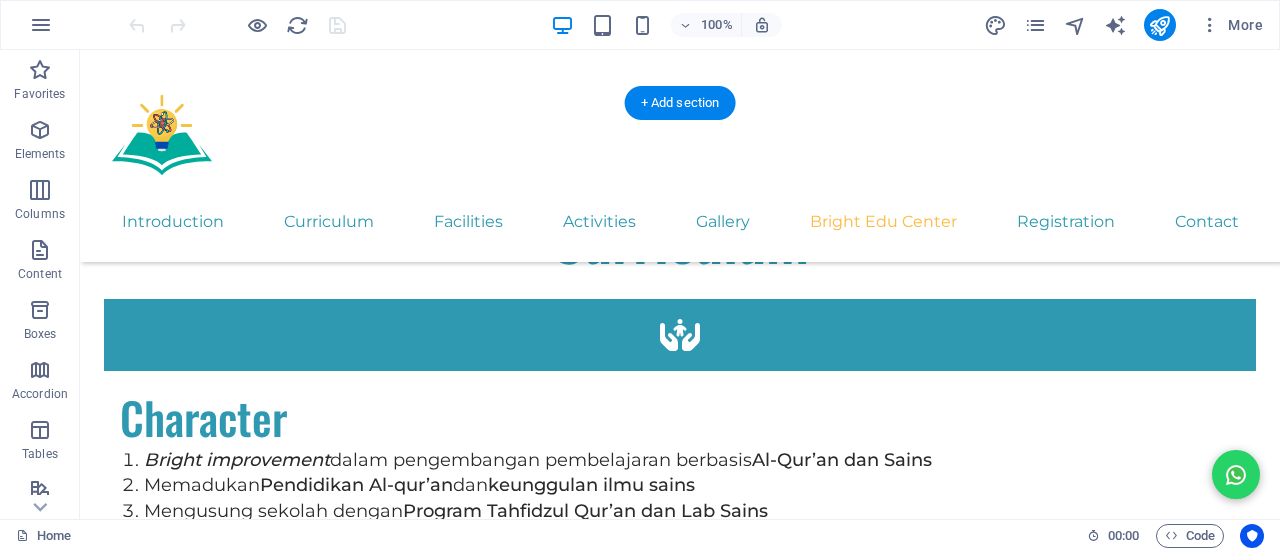 click at bounding box center (680, 5750) 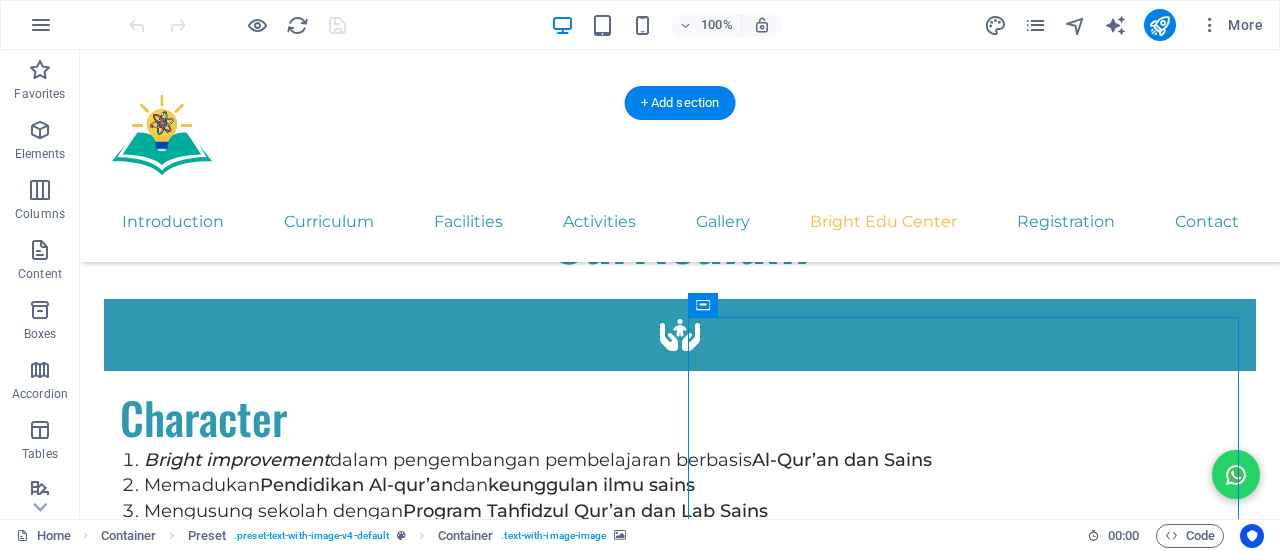 click at bounding box center [680, 5750] 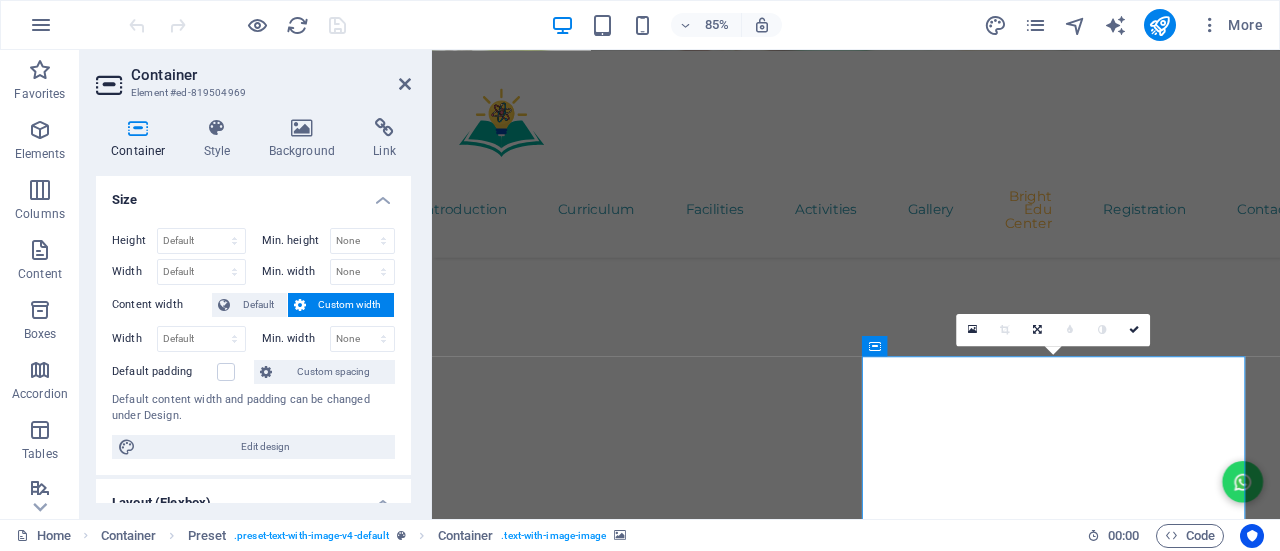 scroll, scrollTop: 7604, scrollLeft: 0, axis: vertical 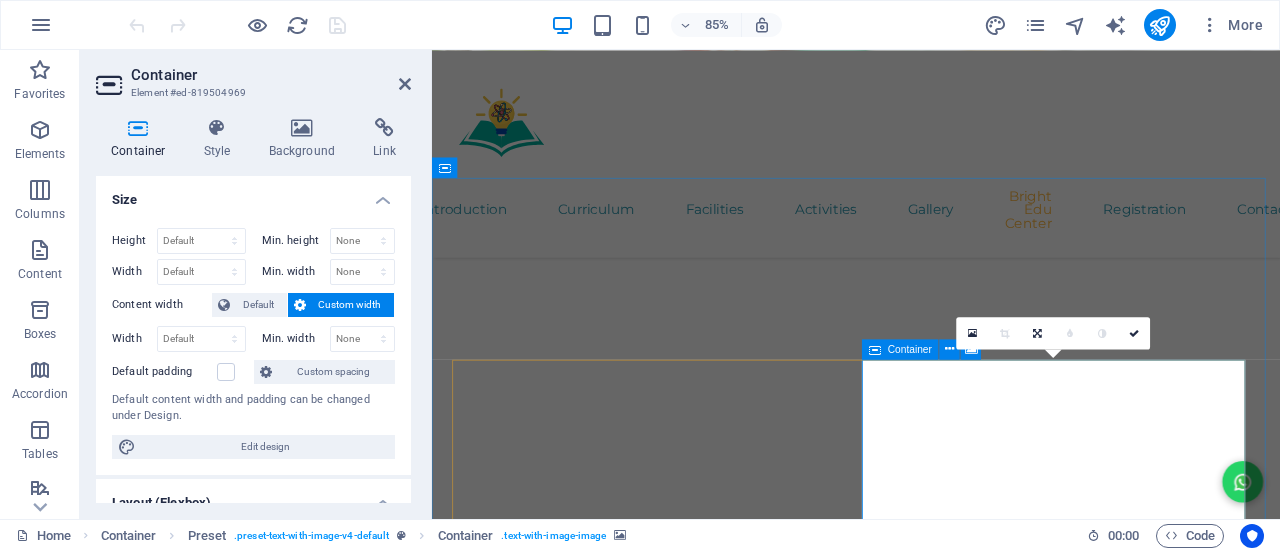 click on "Add elements" at bounding box center (872, 6473) 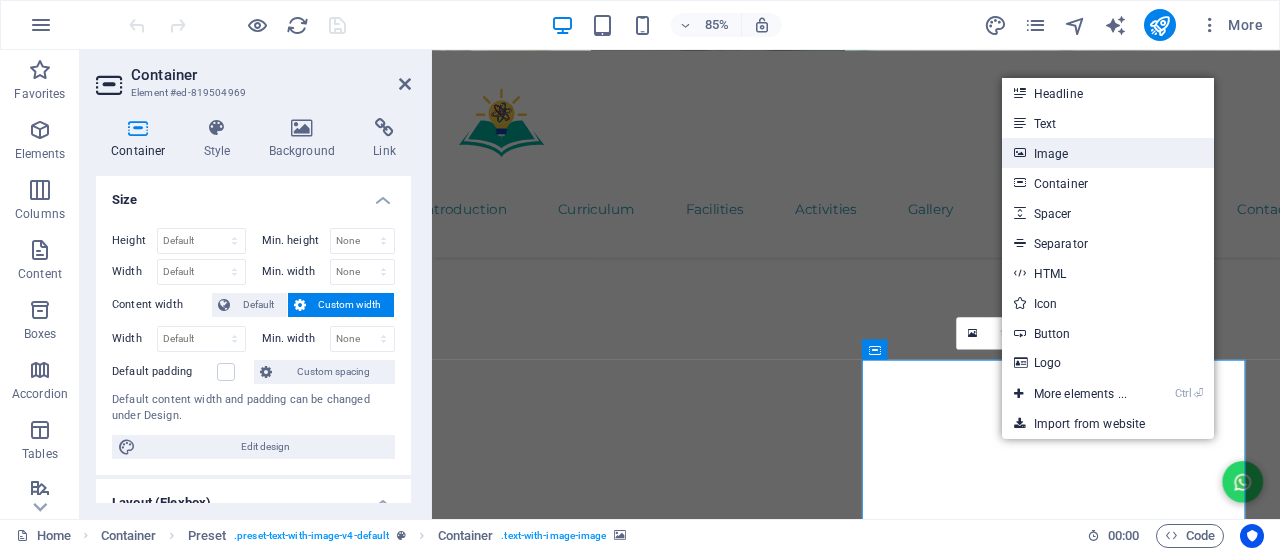 drag, startPoint x: 1060, startPoint y: 147, endPoint x: 781, endPoint y: 187, distance: 281.85278 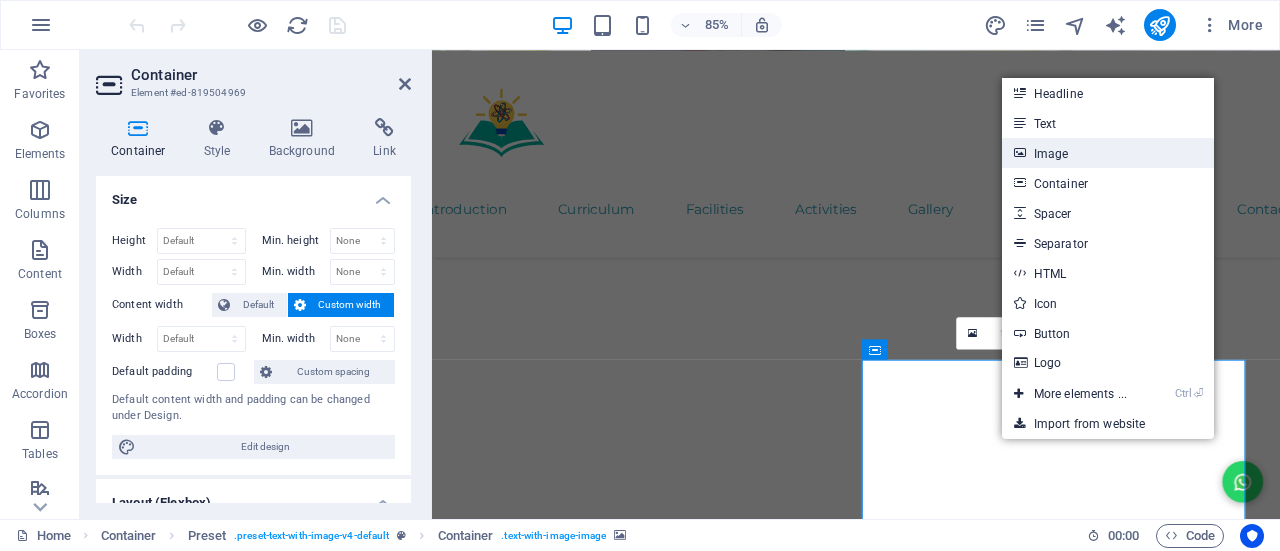 click on "Image" at bounding box center [1108, 153] 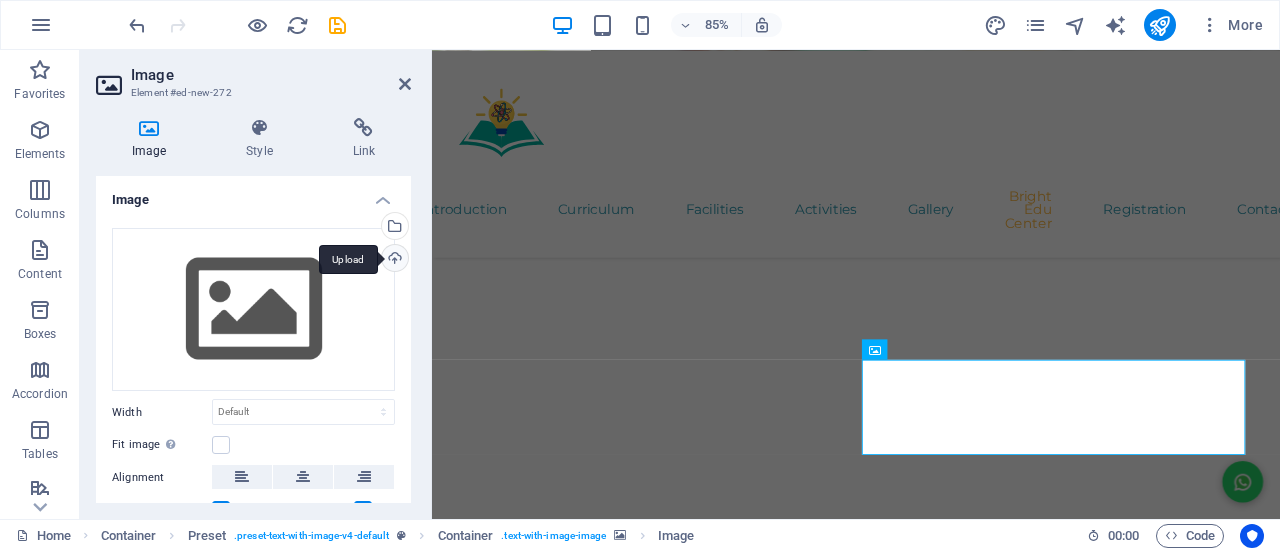 click on "Upload" at bounding box center [393, 260] 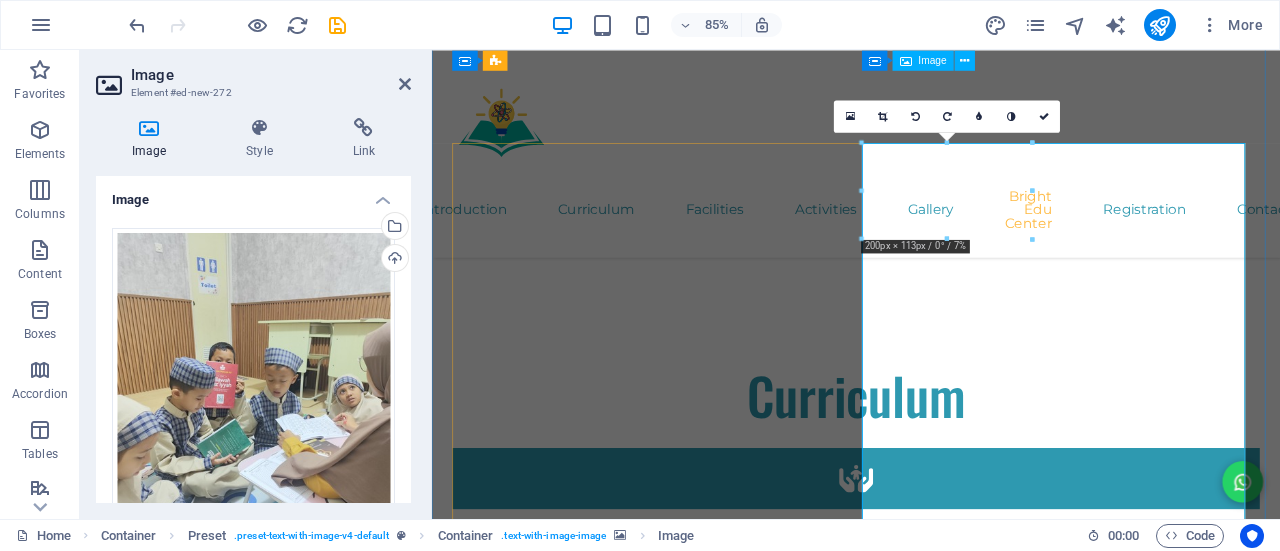 scroll, scrollTop: 7704, scrollLeft: 0, axis: vertical 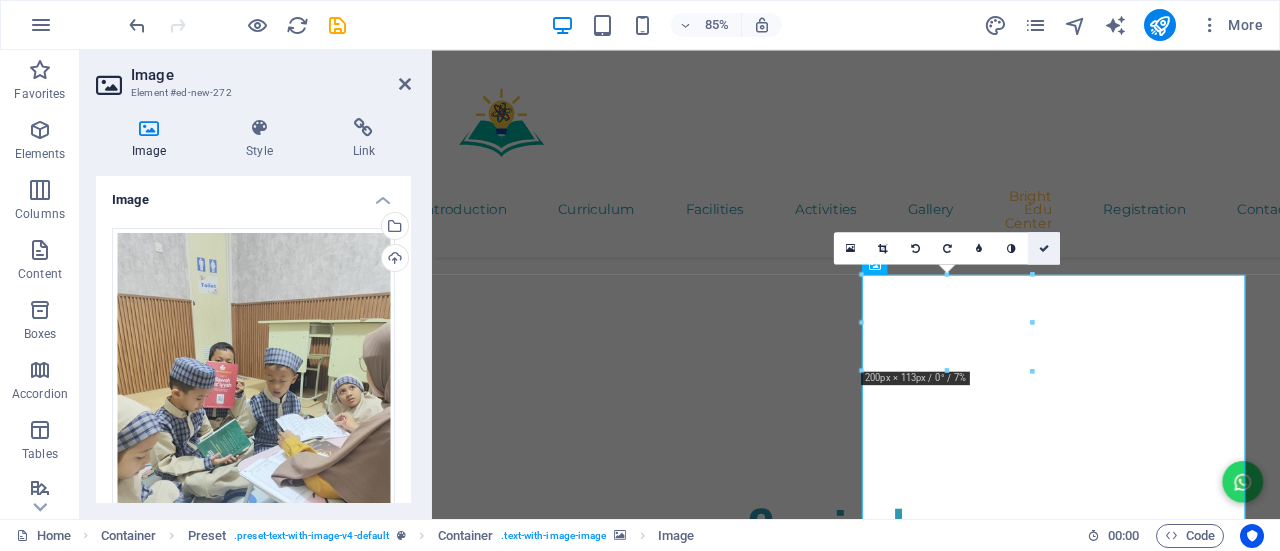 click at bounding box center (1044, 248) 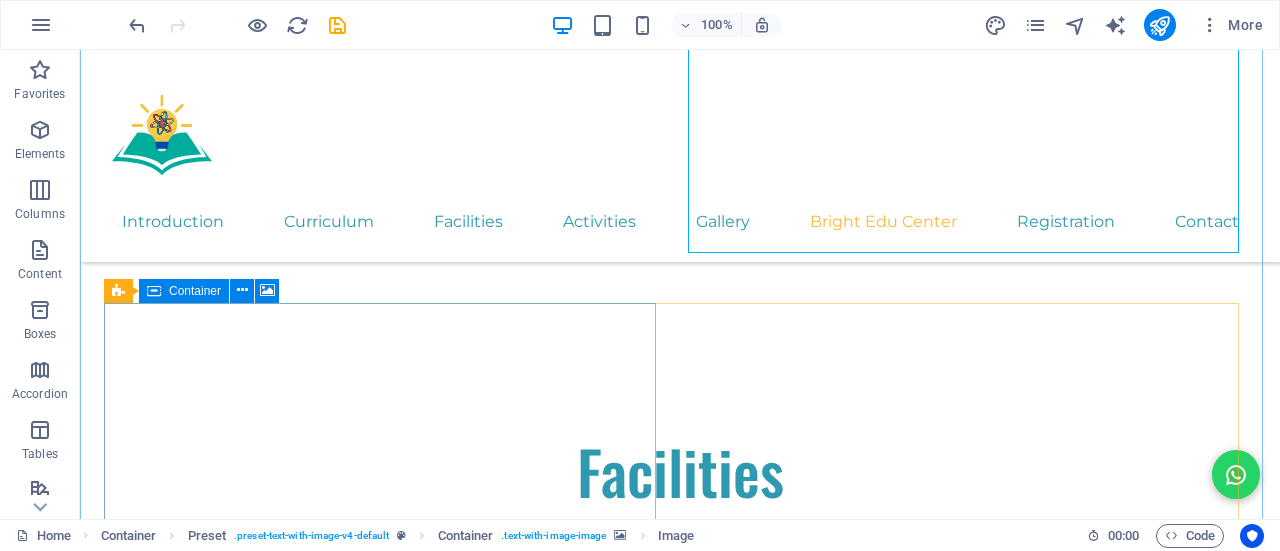 scroll, scrollTop: 8500, scrollLeft: 0, axis: vertical 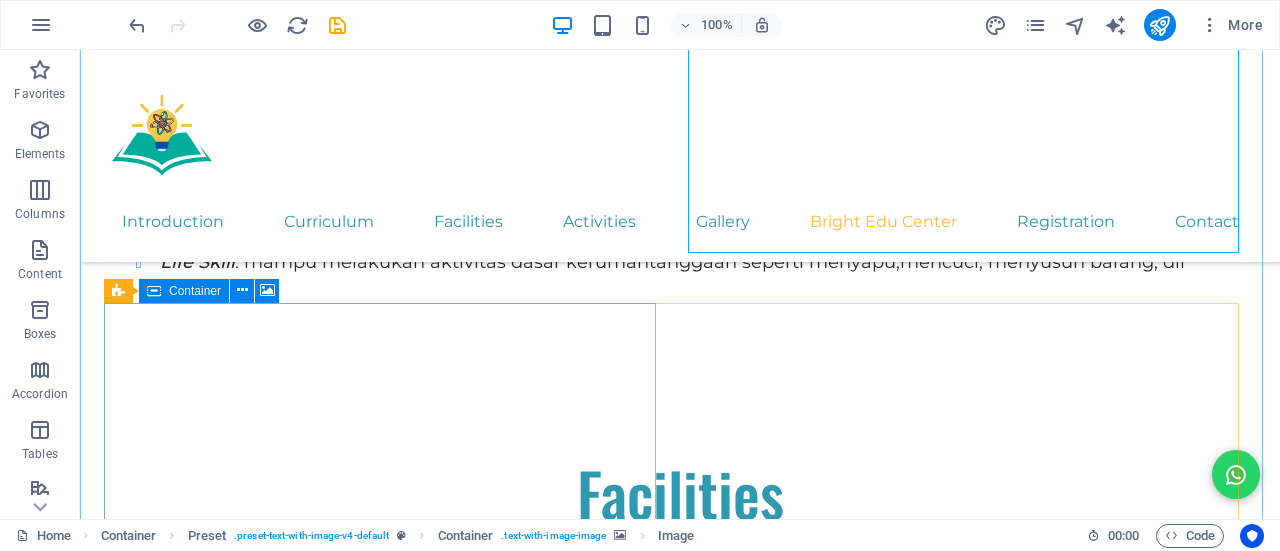 click at bounding box center (580, 7462) 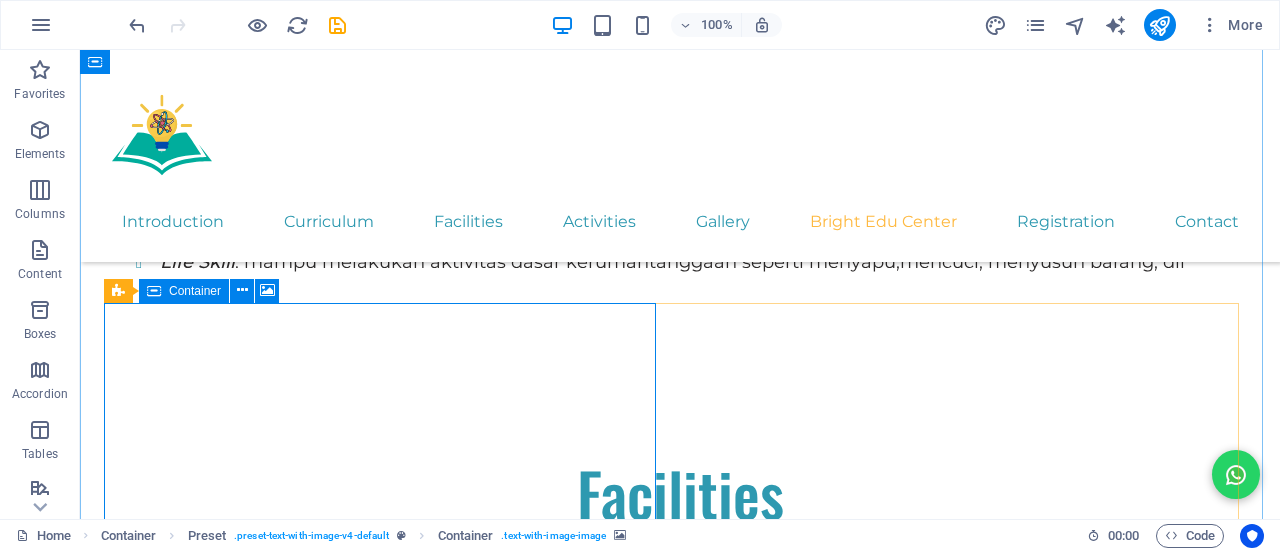 click on "Add elements" at bounding box center (621, 7462) 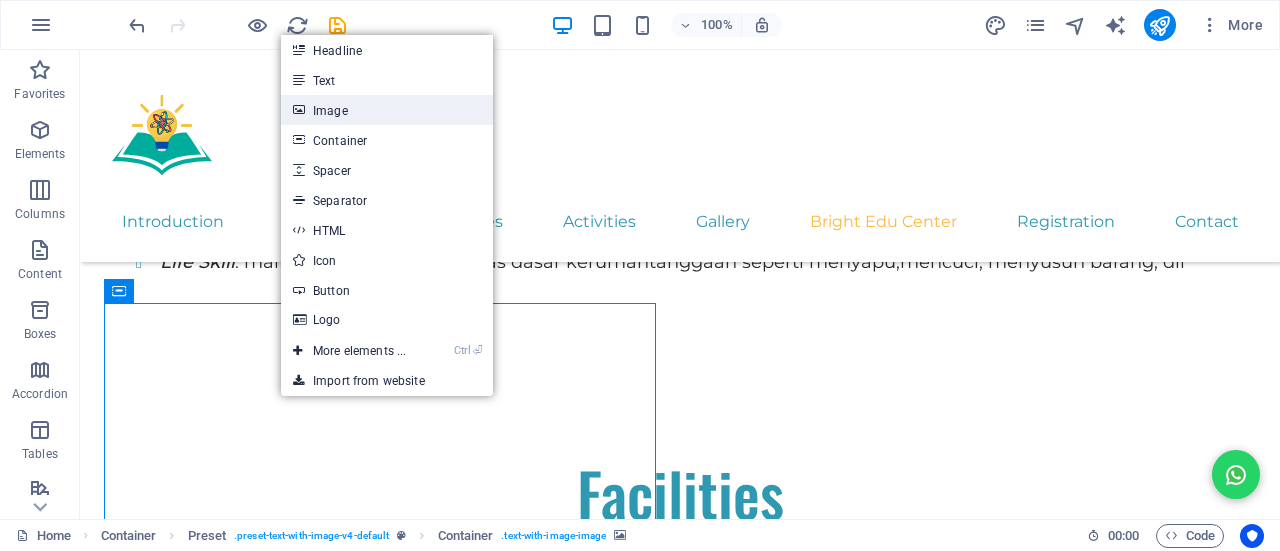 drag, startPoint x: 352, startPoint y: 109, endPoint x: 396, endPoint y: 294, distance: 190.16046 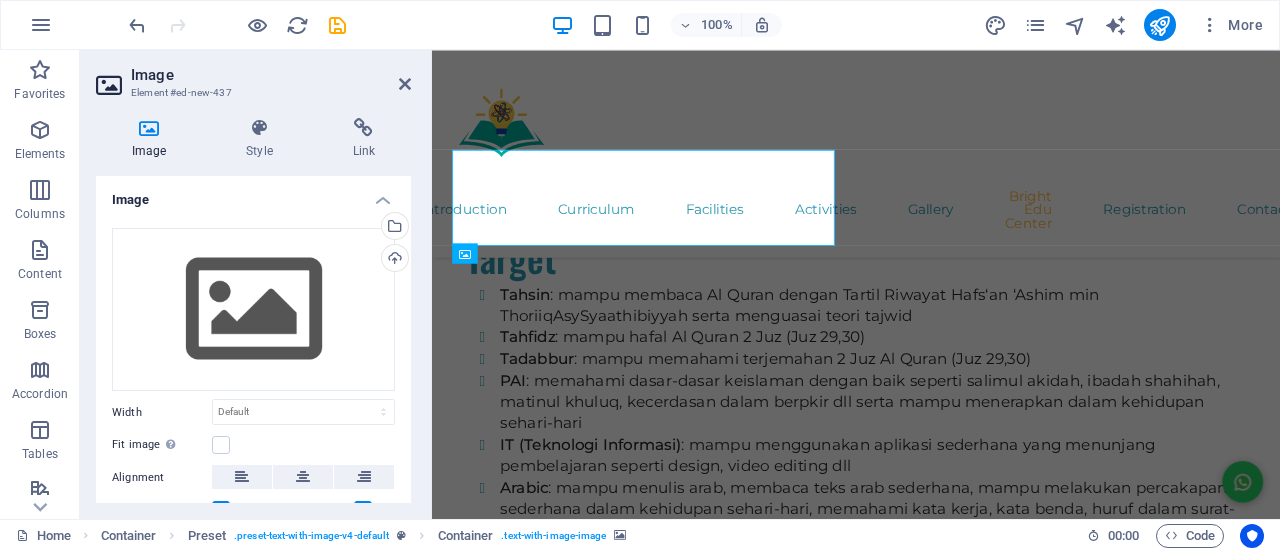 scroll, scrollTop: 8501, scrollLeft: 0, axis: vertical 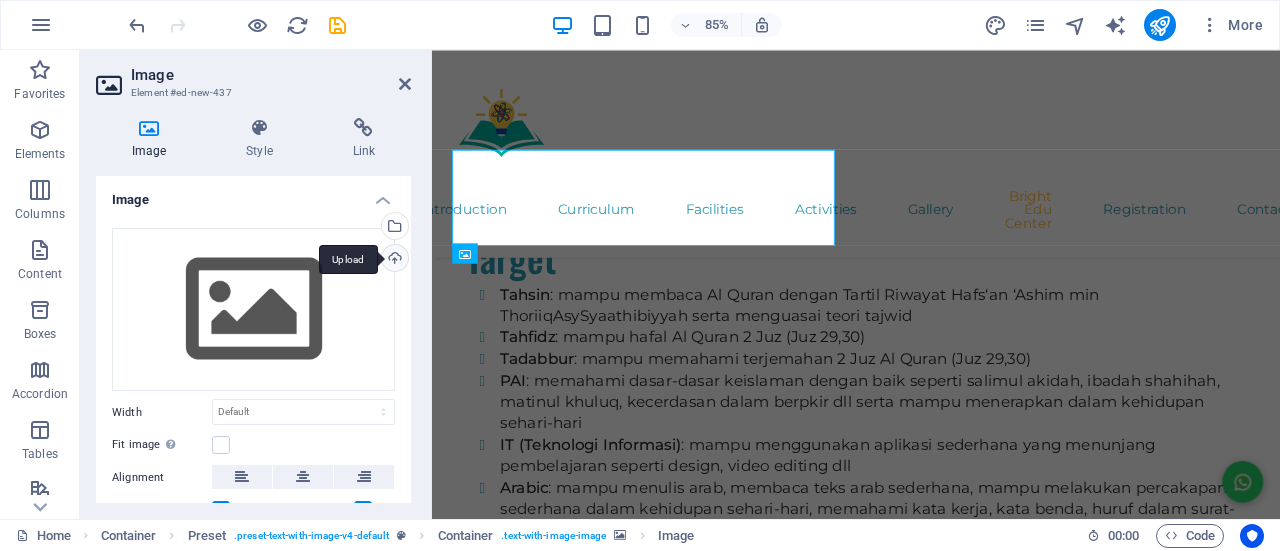 click on "Upload" at bounding box center [393, 260] 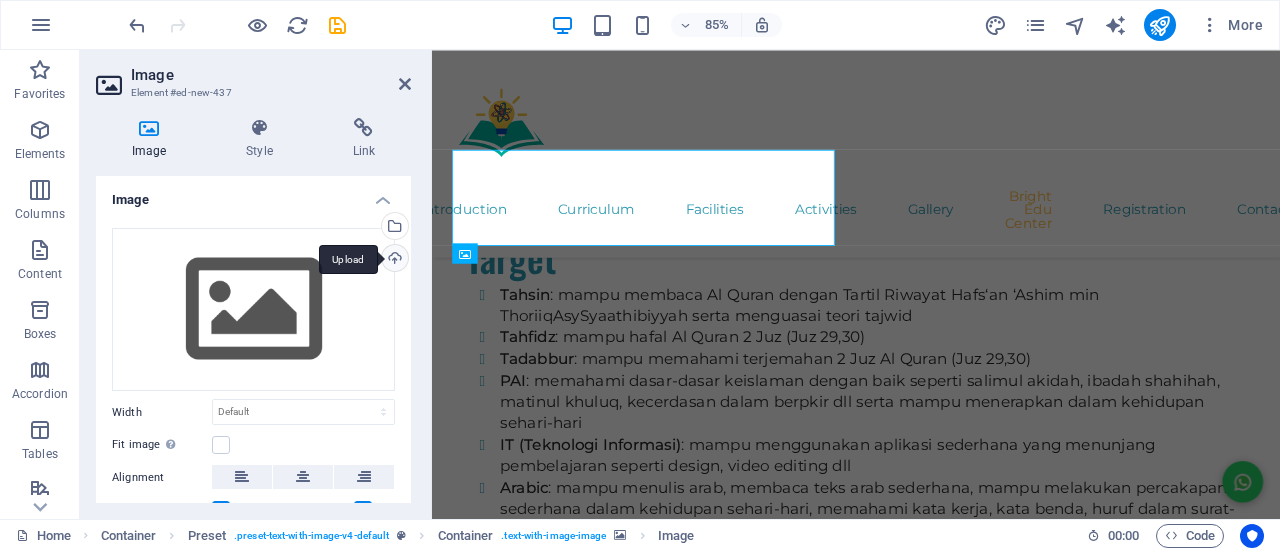 click on "Upload" at bounding box center [393, 260] 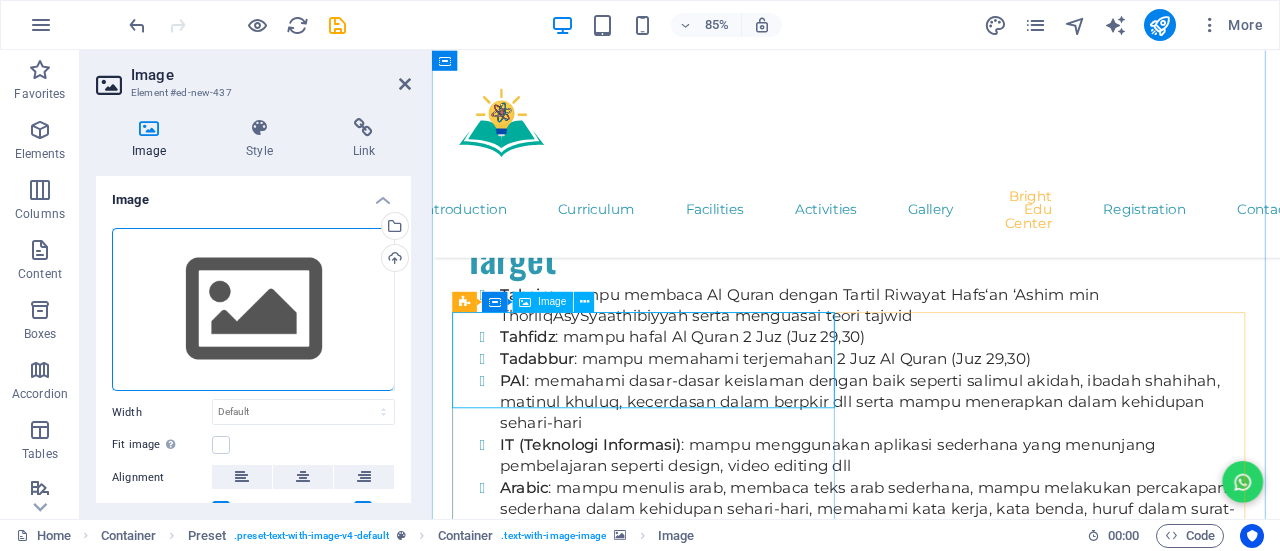 scroll, scrollTop: 8301, scrollLeft: 0, axis: vertical 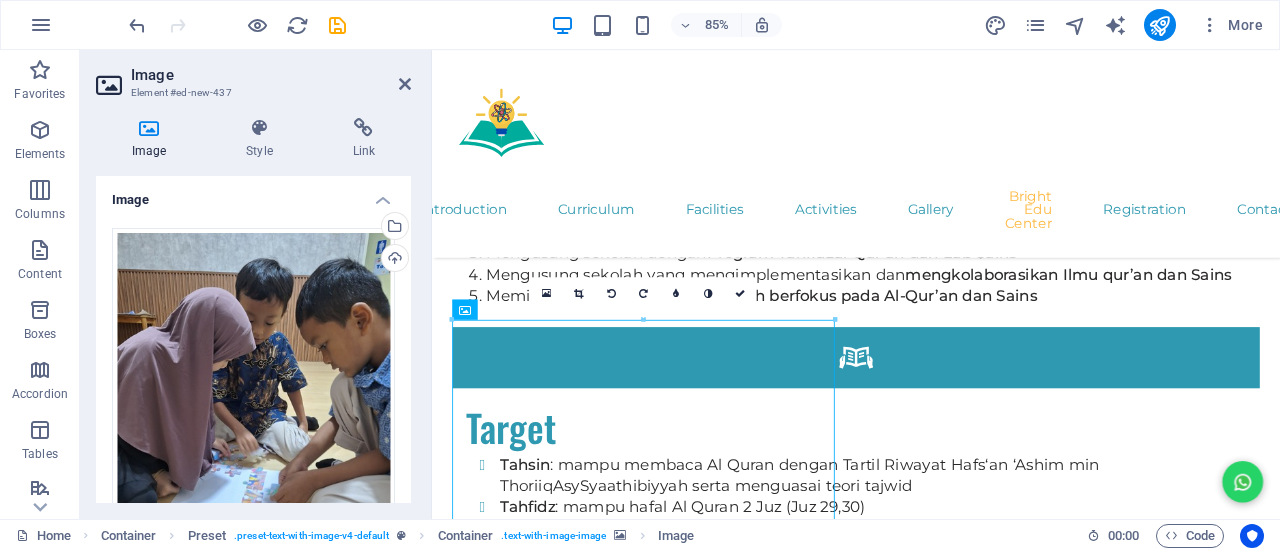 click at bounding box center (676, 293) 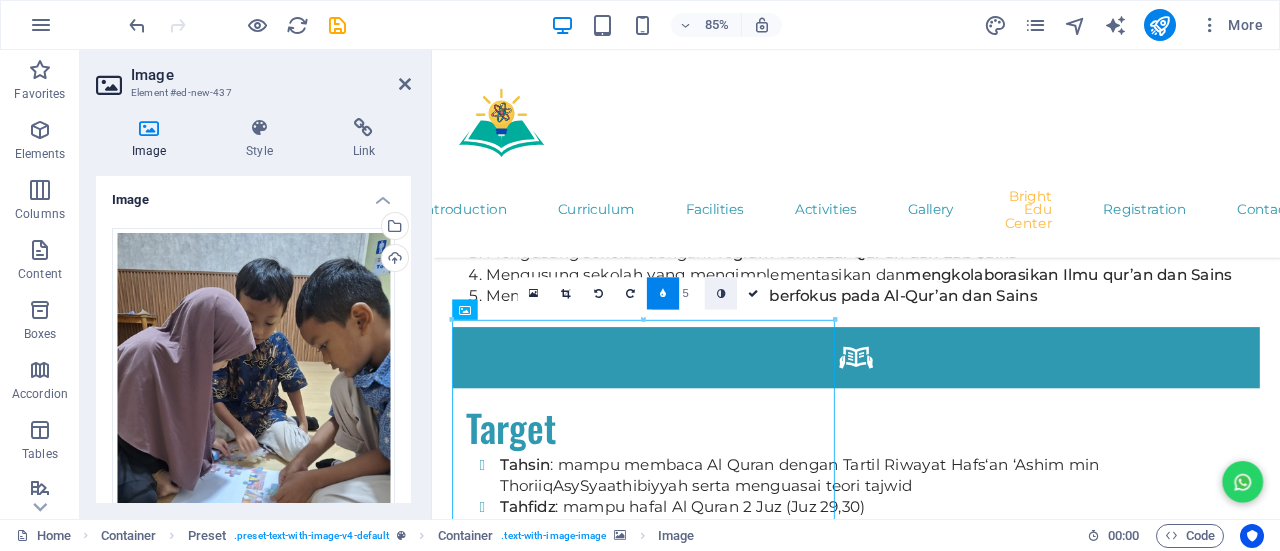 click at bounding box center (721, 293) 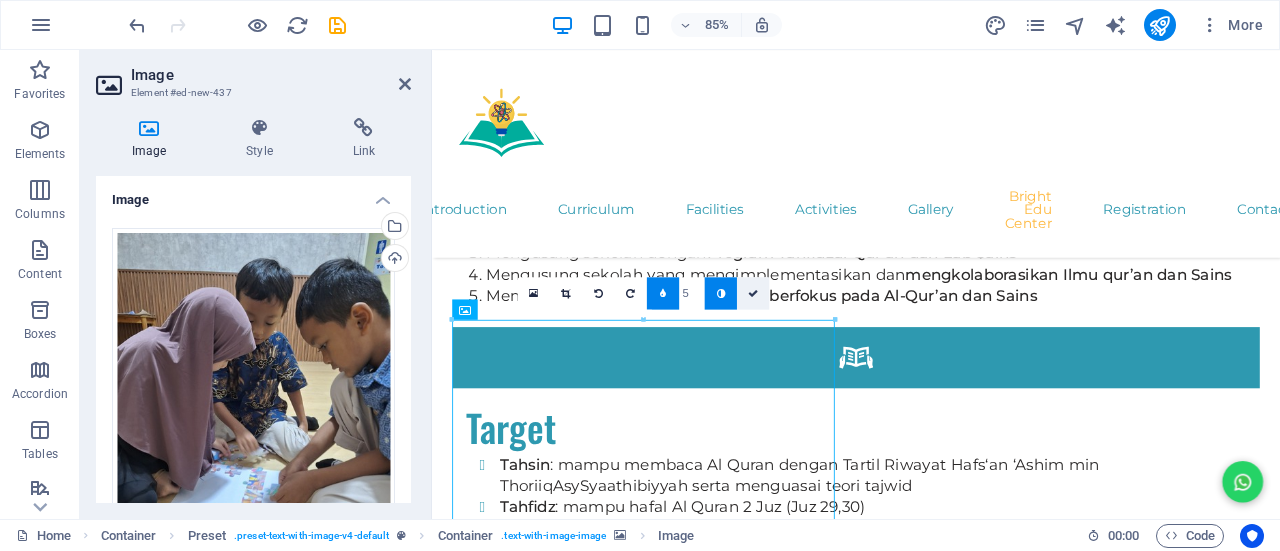 click at bounding box center (753, 293) 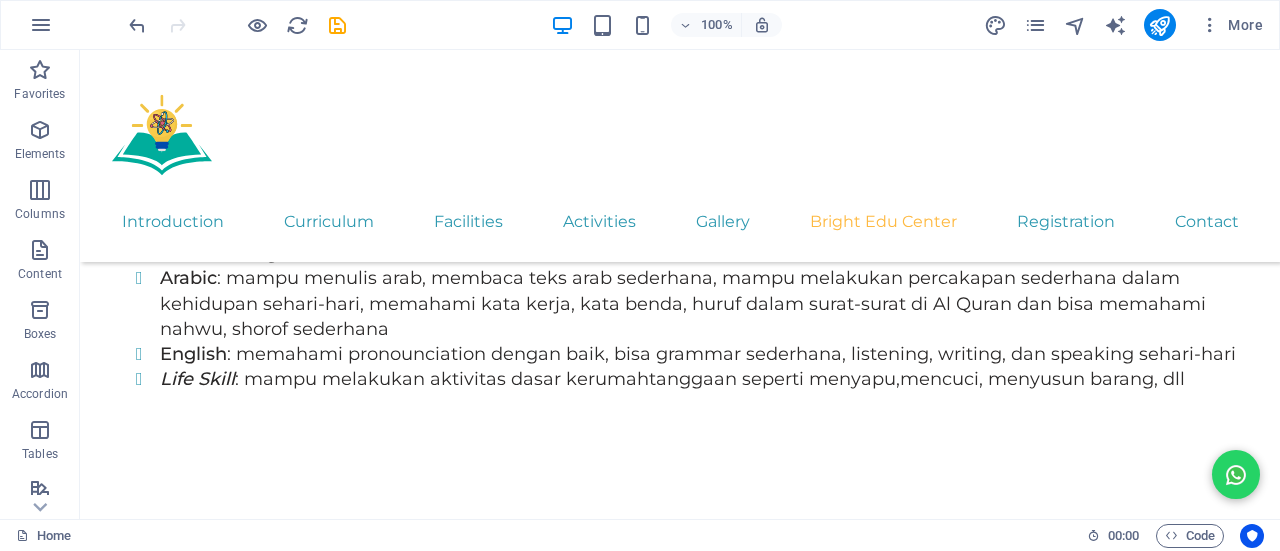 scroll, scrollTop: 8283, scrollLeft: 0, axis: vertical 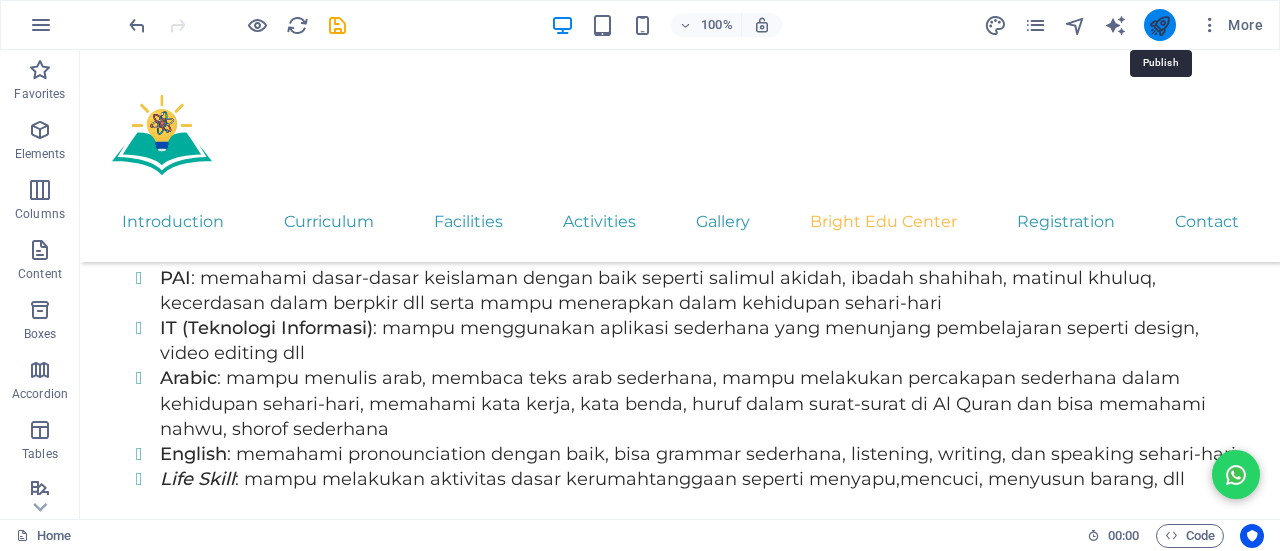 click at bounding box center (1159, 25) 